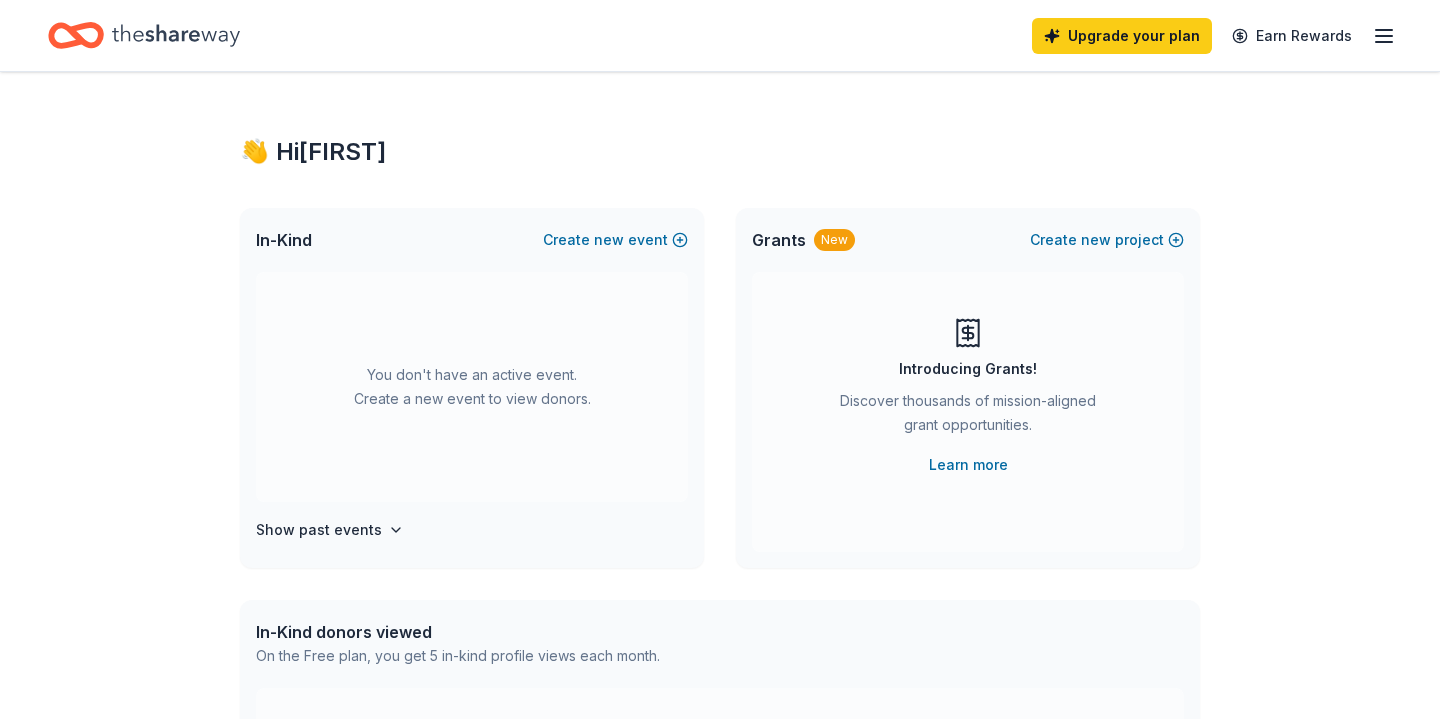 scroll, scrollTop: 0, scrollLeft: 0, axis: both 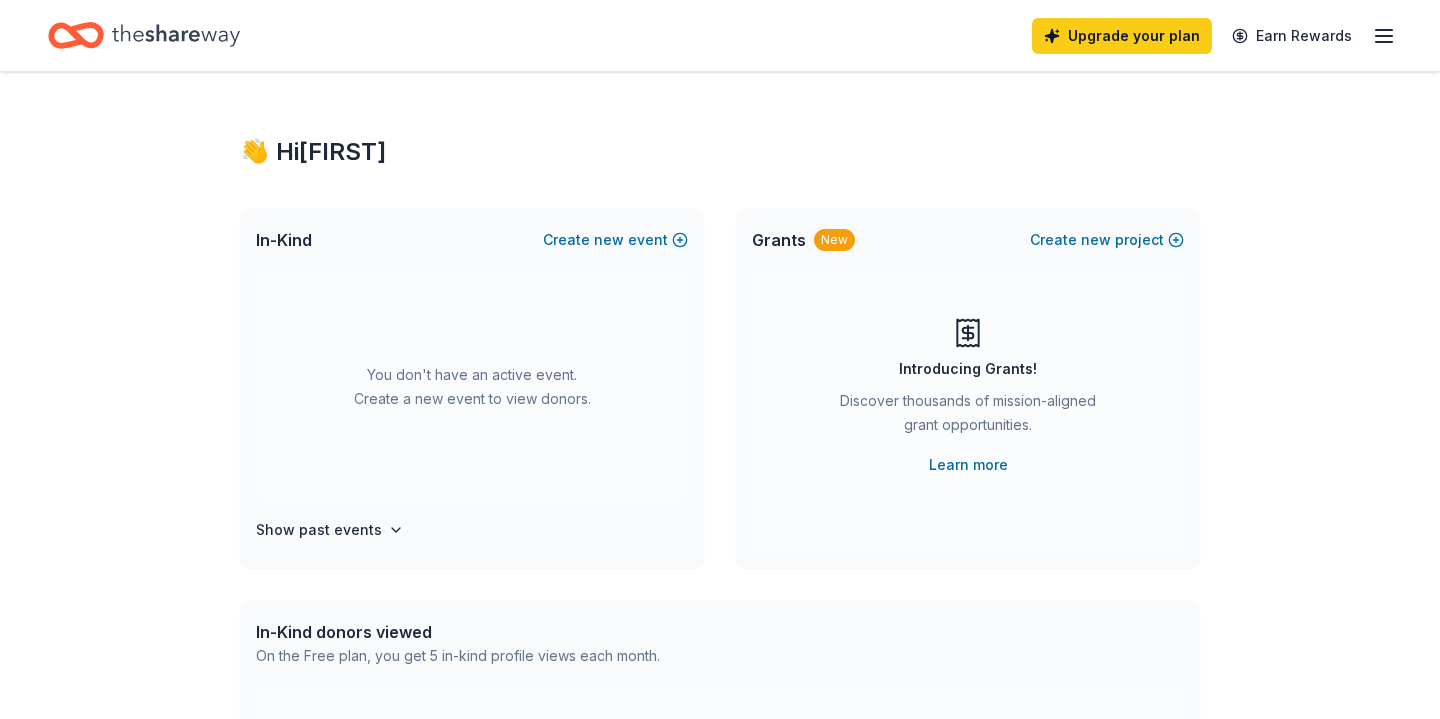 click on "Introducing Grants! Discover thousands of mission-aligned grant opportunities. Learn more" at bounding box center (968, 412) 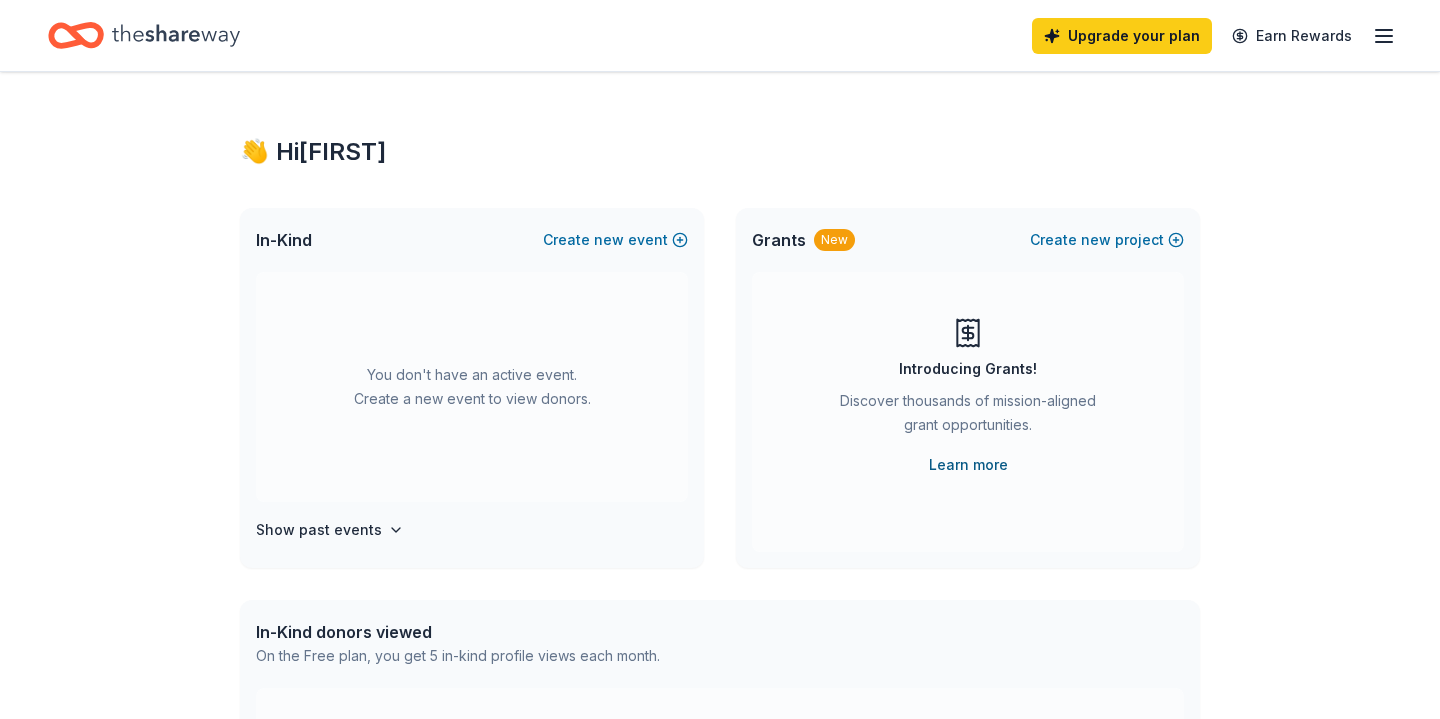 click on "Learn more" at bounding box center (968, 465) 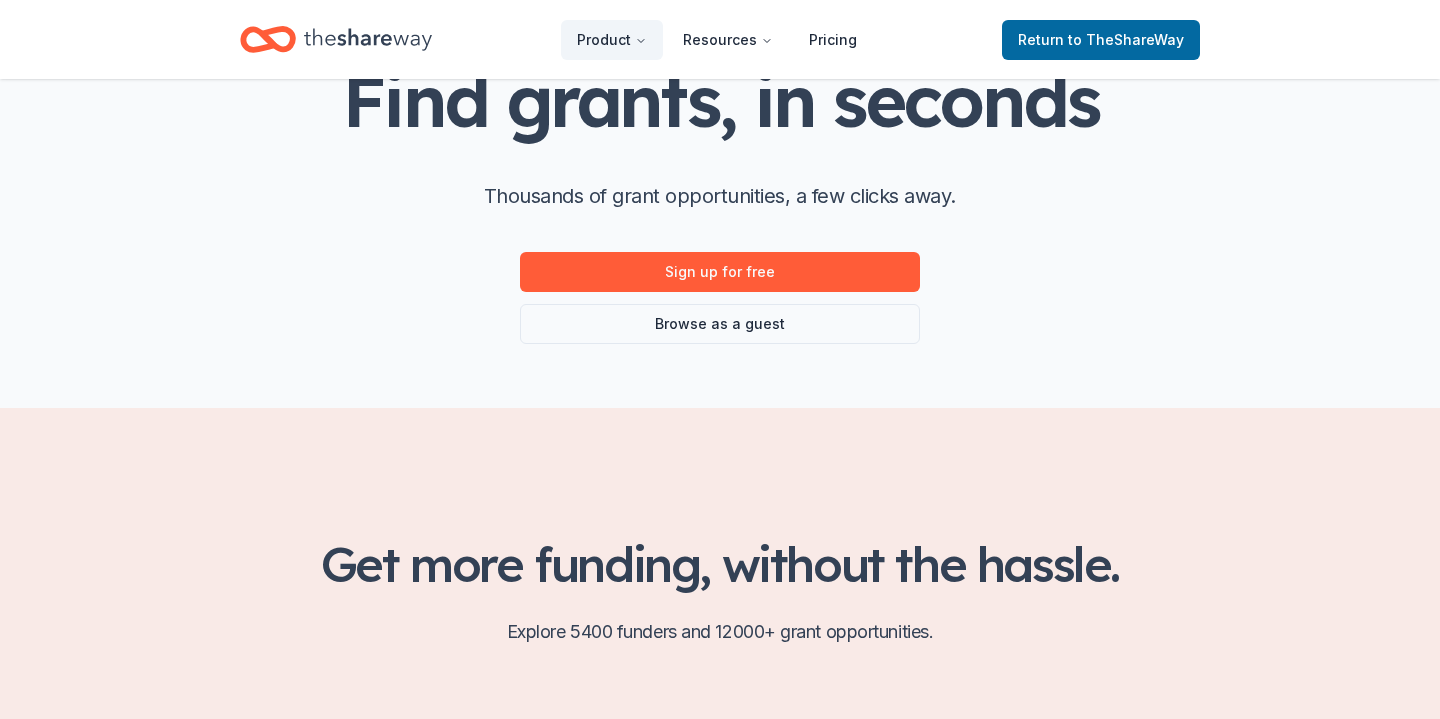 scroll, scrollTop: 139, scrollLeft: 0, axis: vertical 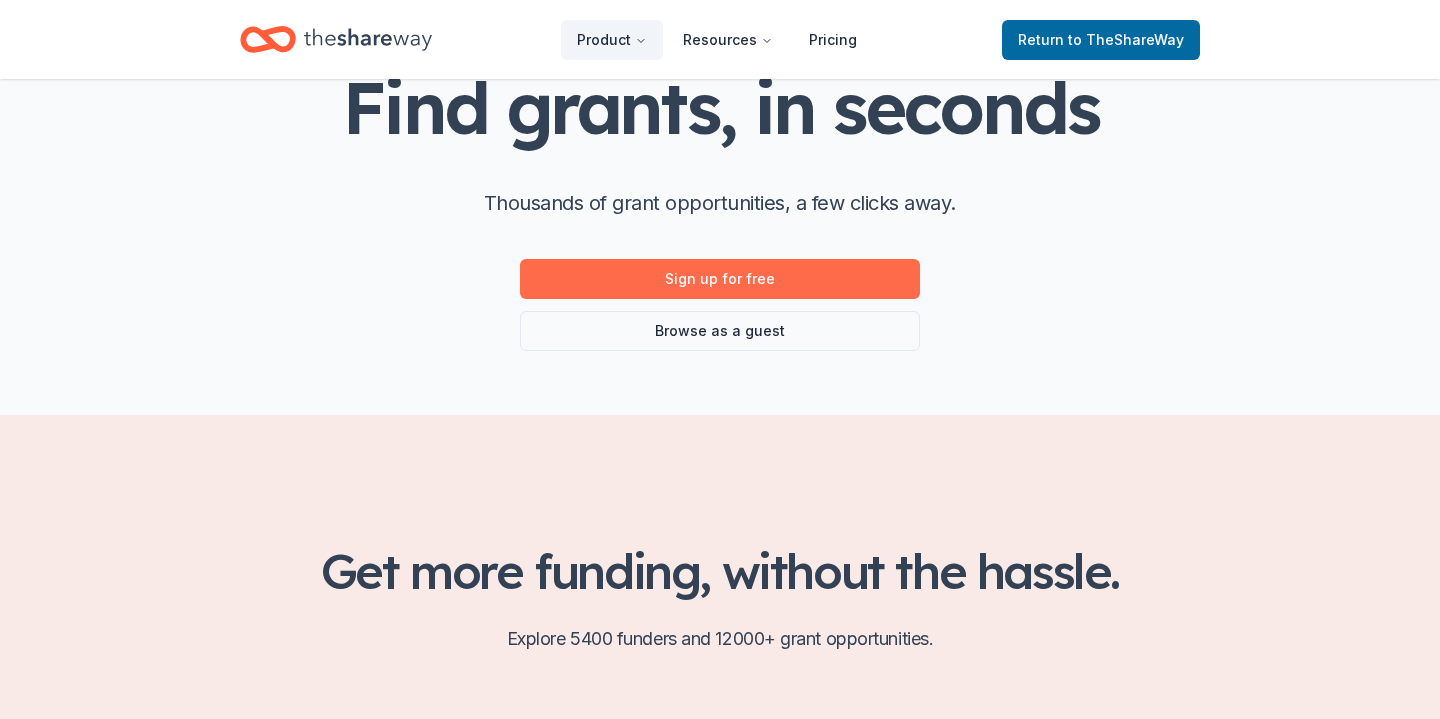click on "Sign up for free" at bounding box center (720, 279) 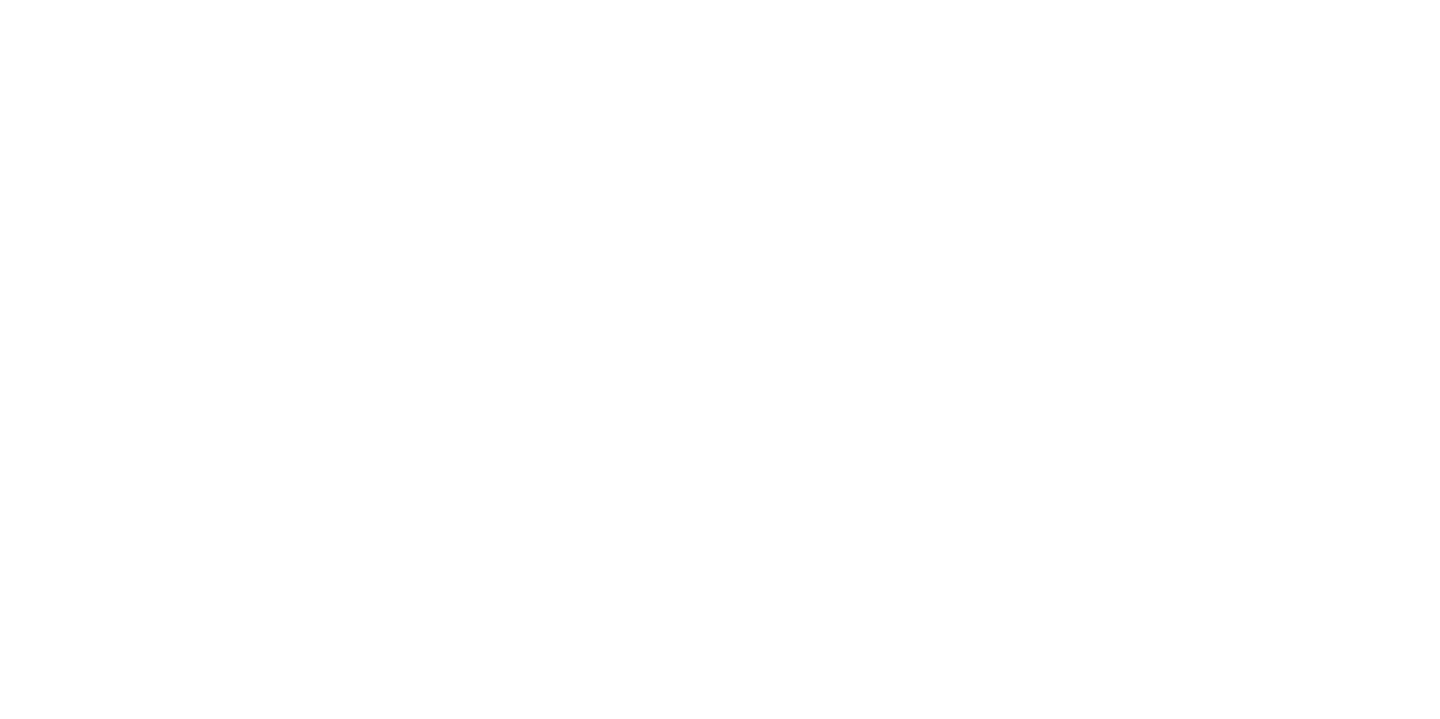 scroll, scrollTop: 0, scrollLeft: 0, axis: both 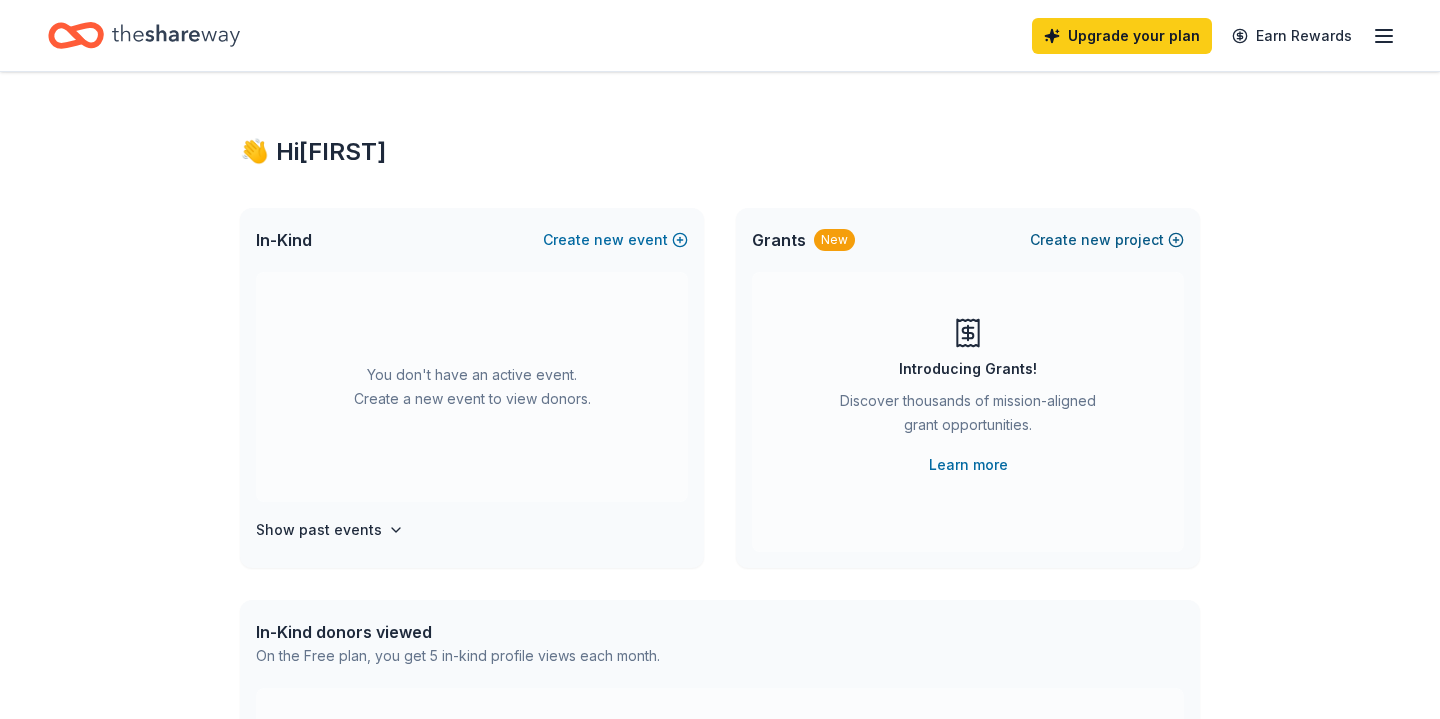 click on "Create  new  project" at bounding box center (1107, 240) 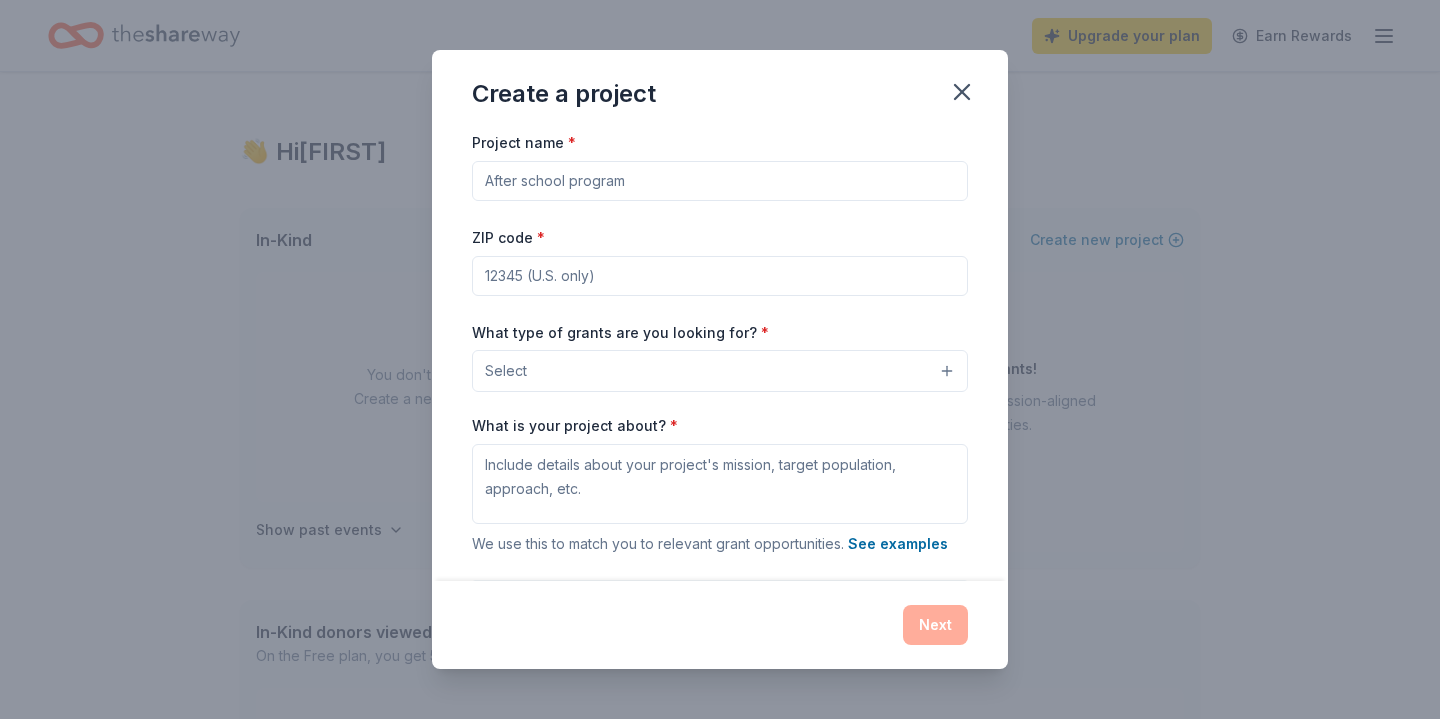 click on "Project name *" at bounding box center [720, 181] 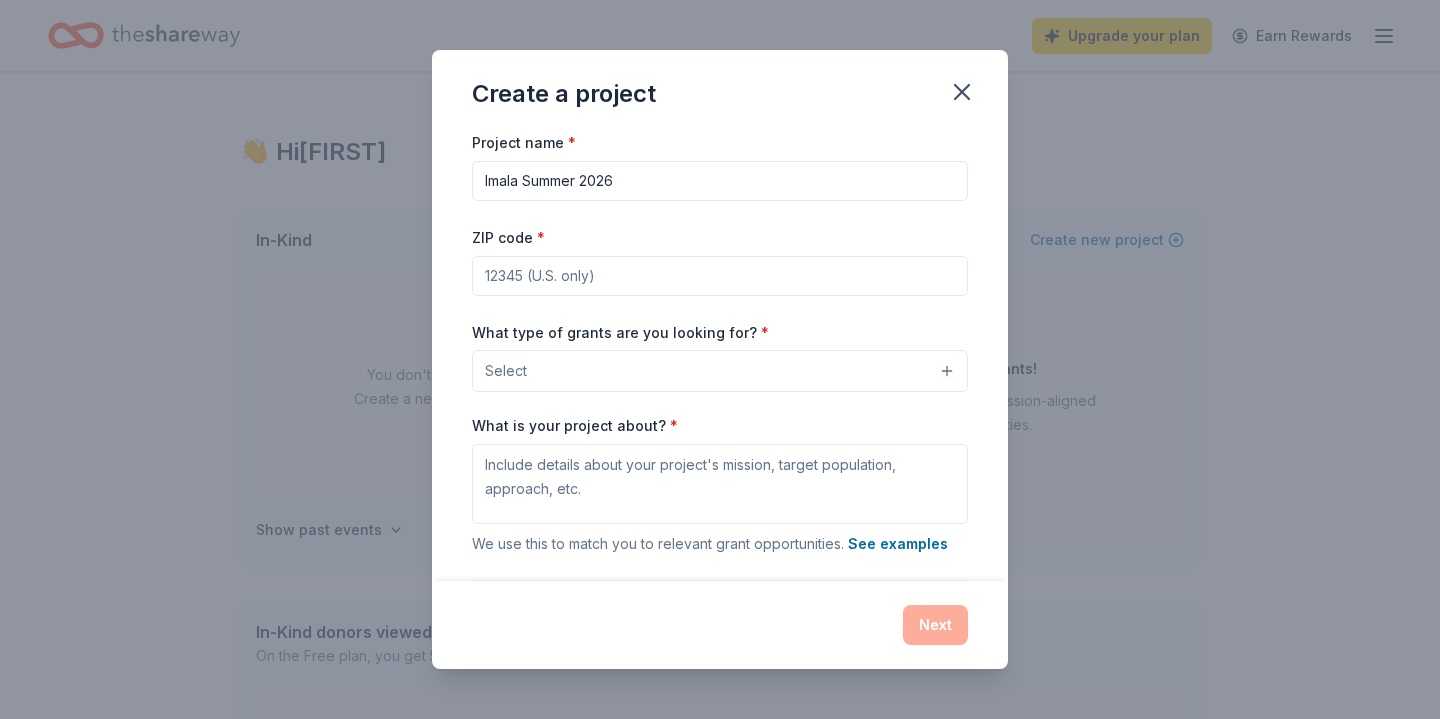 type on "Imala Summer 2026" 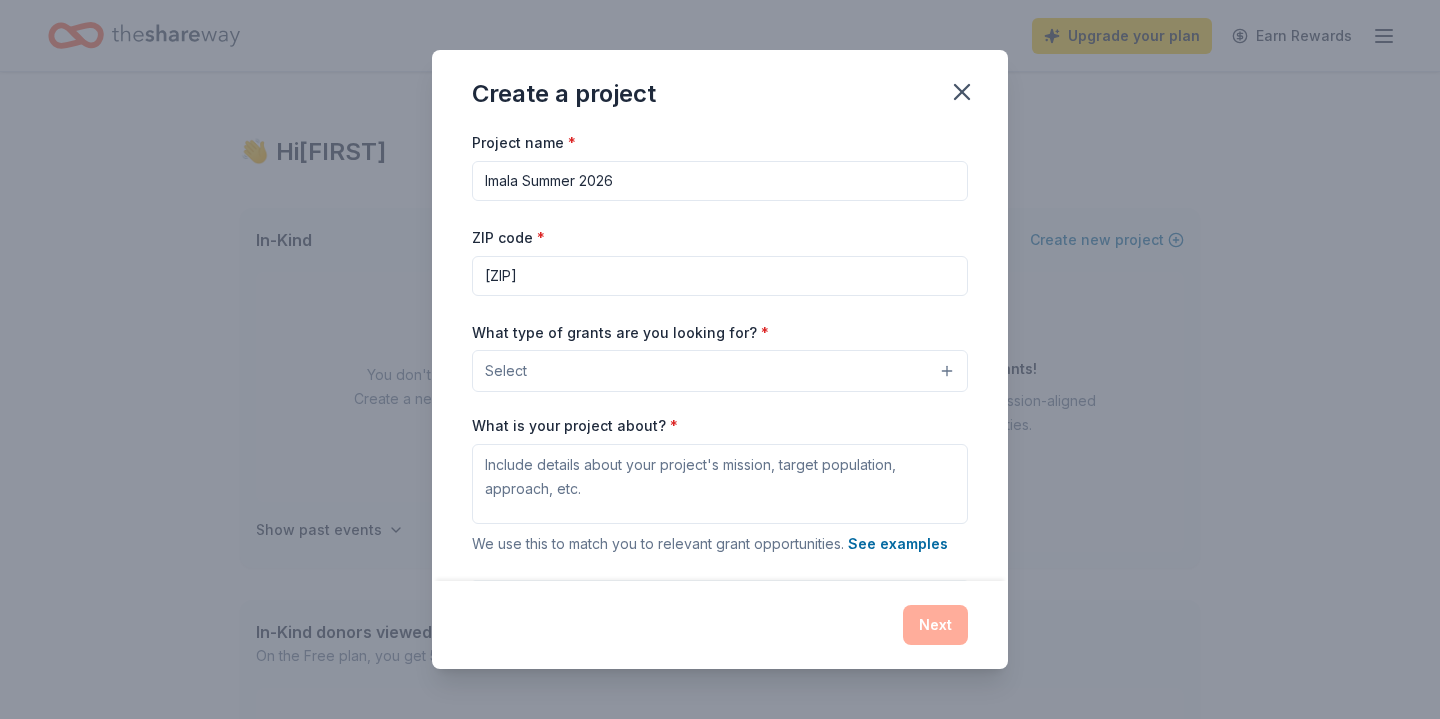 type on "[ZIP]" 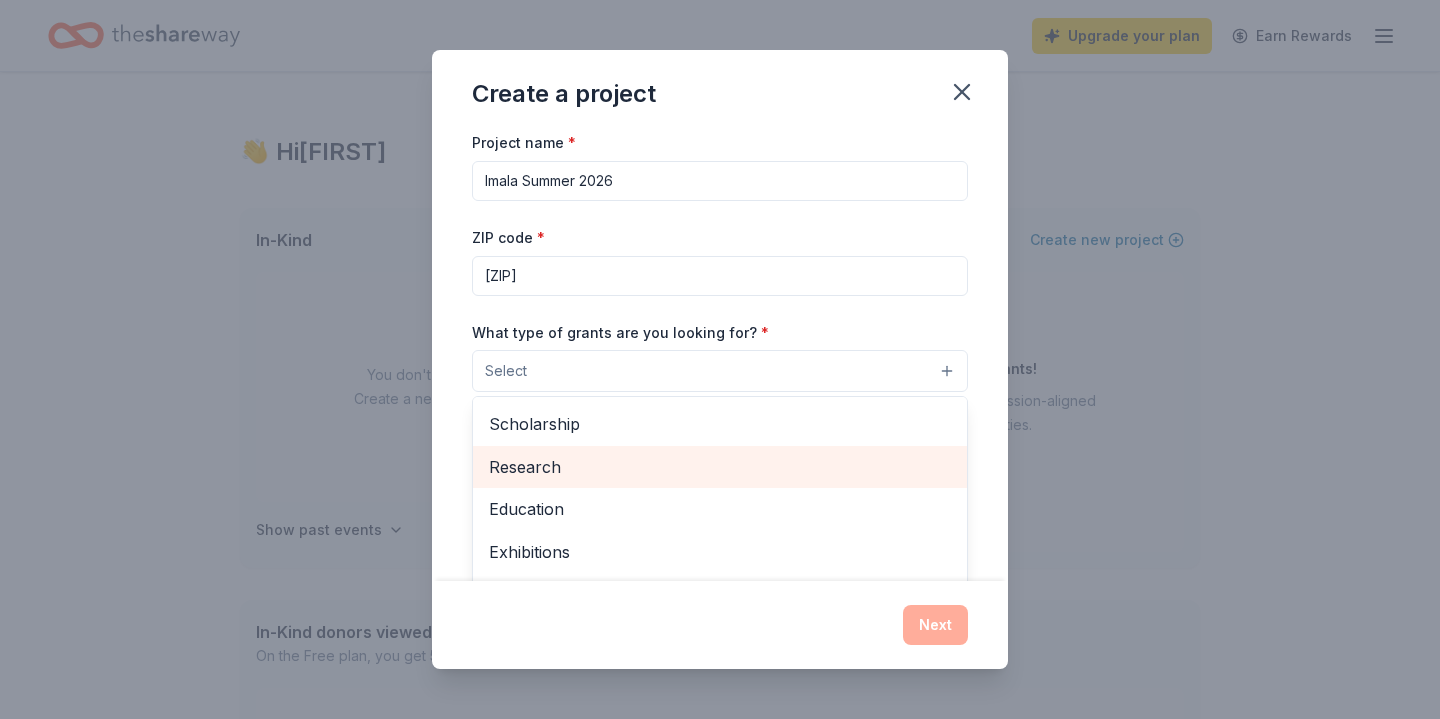 scroll, scrollTop: 108, scrollLeft: 0, axis: vertical 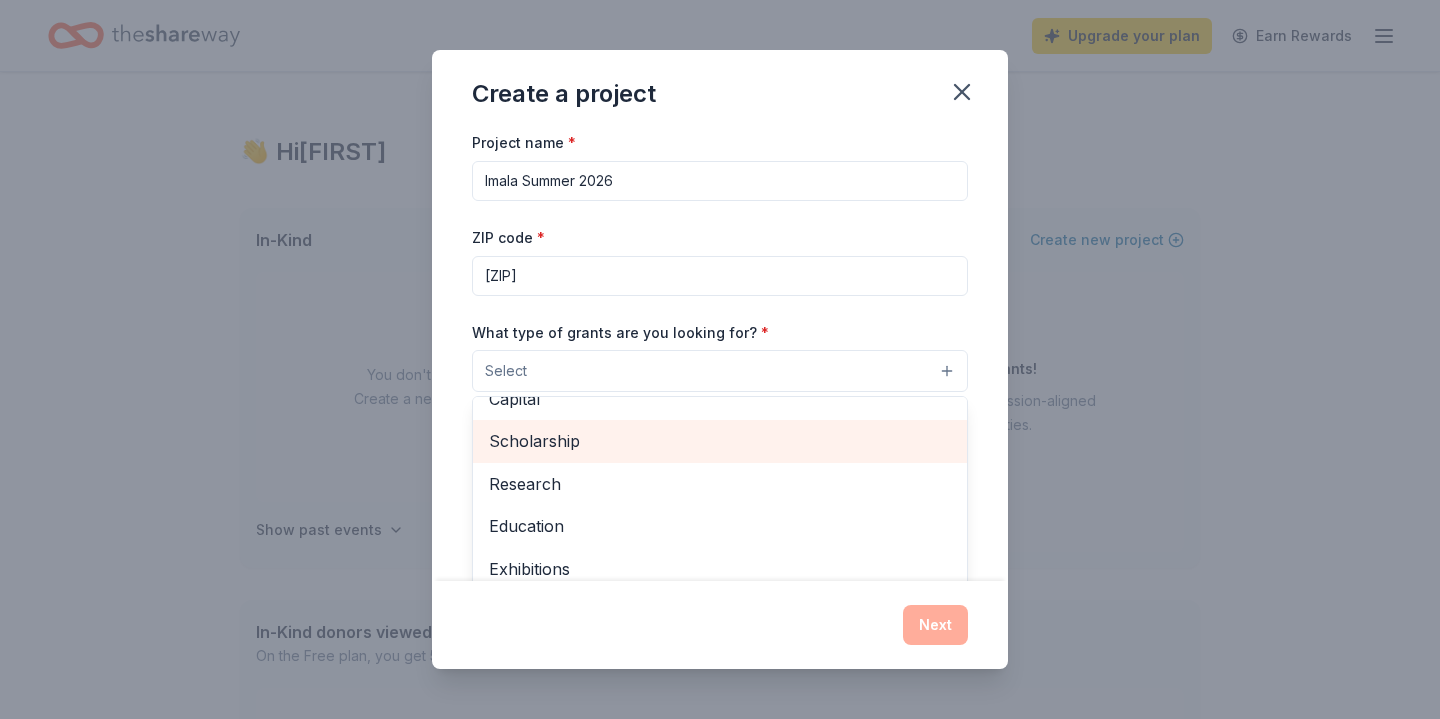 click on "Scholarship" at bounding box center [720, 441] 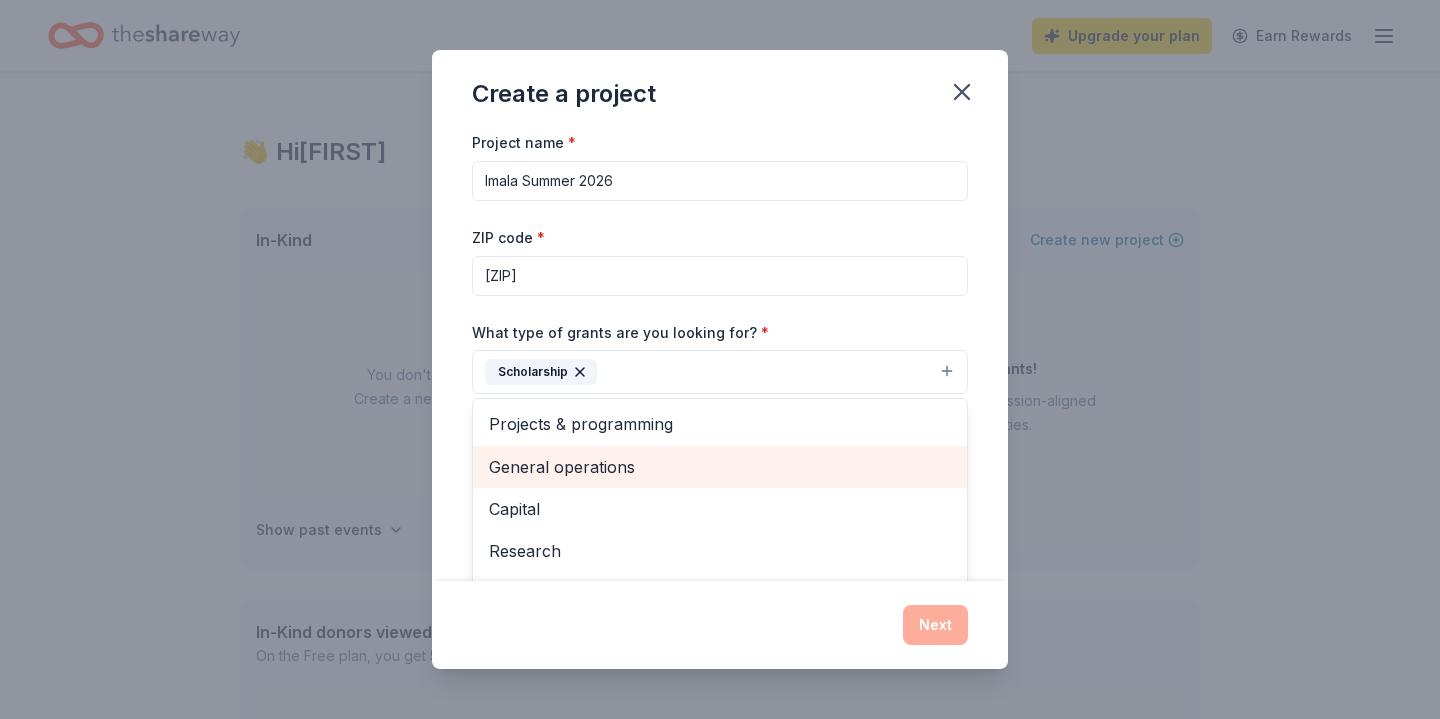 scroll, scrollTop: 0, scrollLeft: 0, axis: both 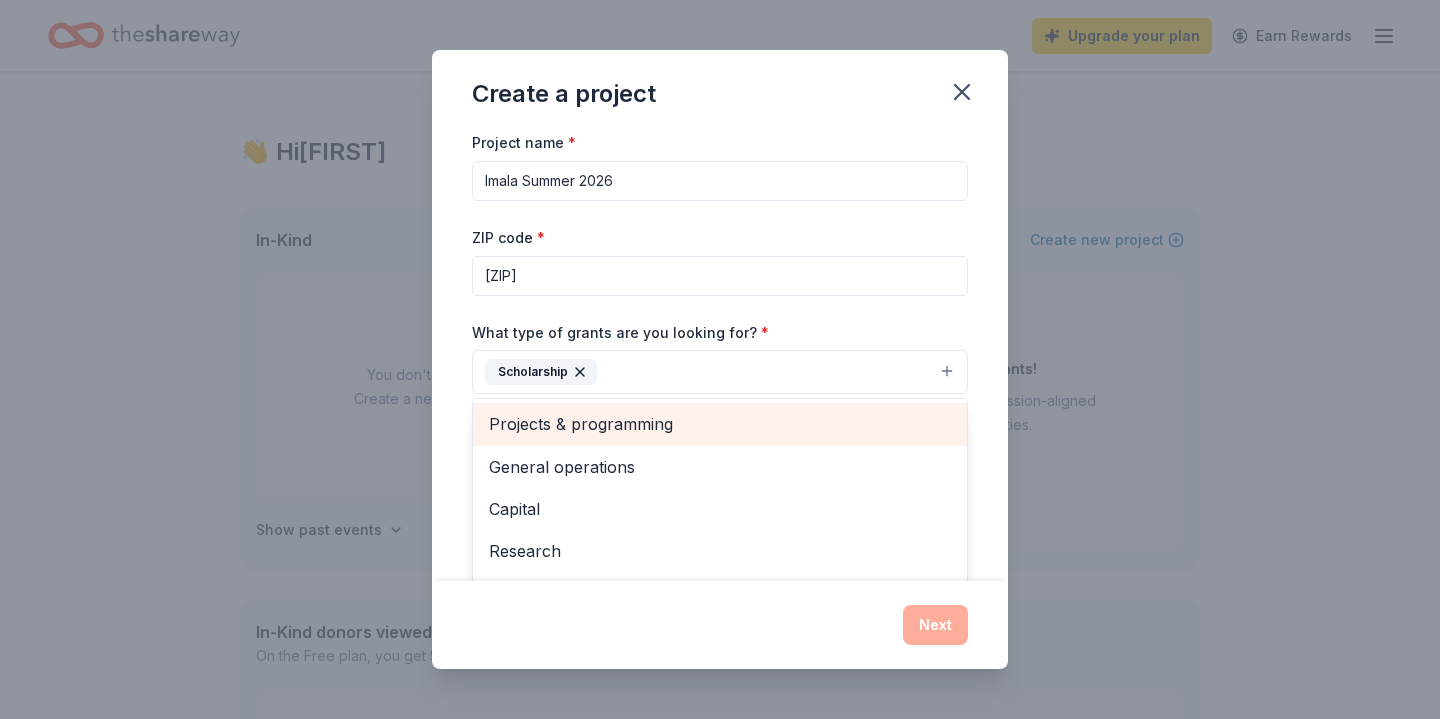 click on "Projects & programming" at bounding box center (720, 424) 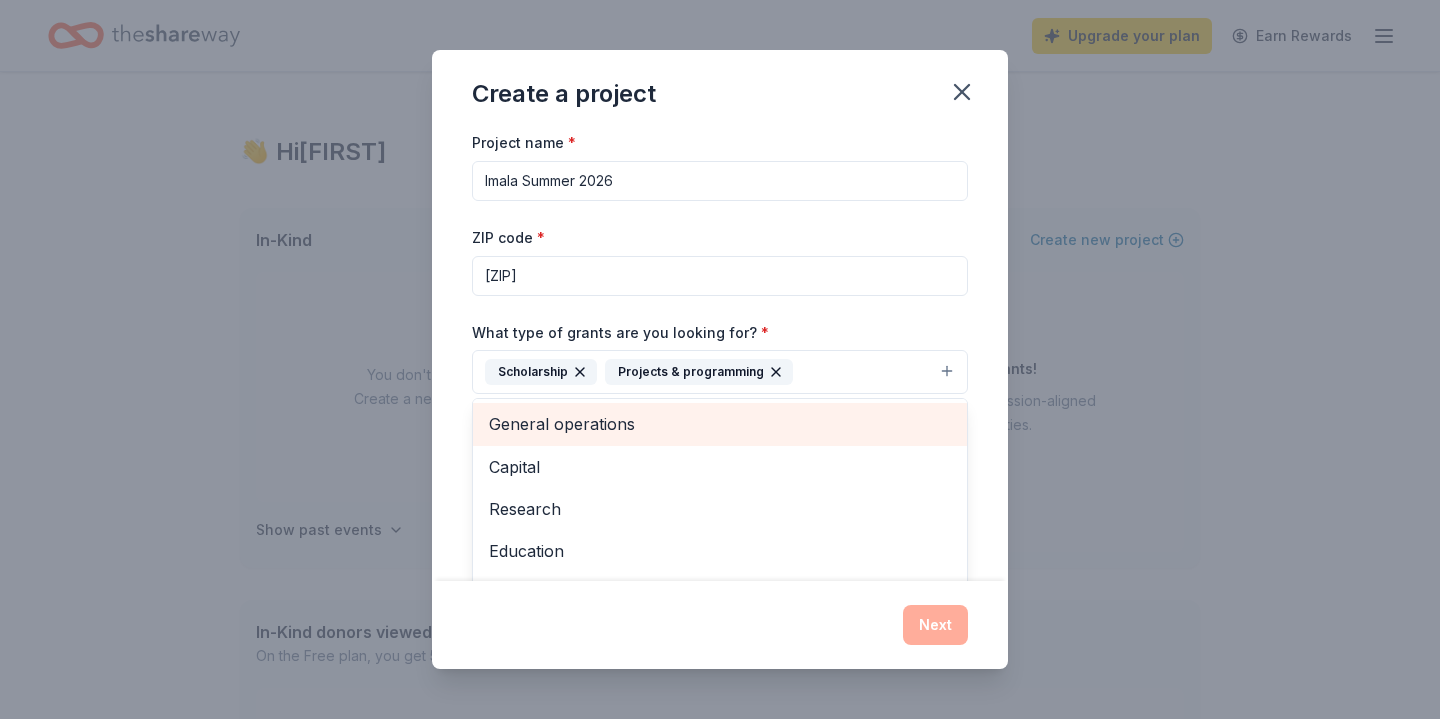 click on "General operations" at bounding box center [720, 424] 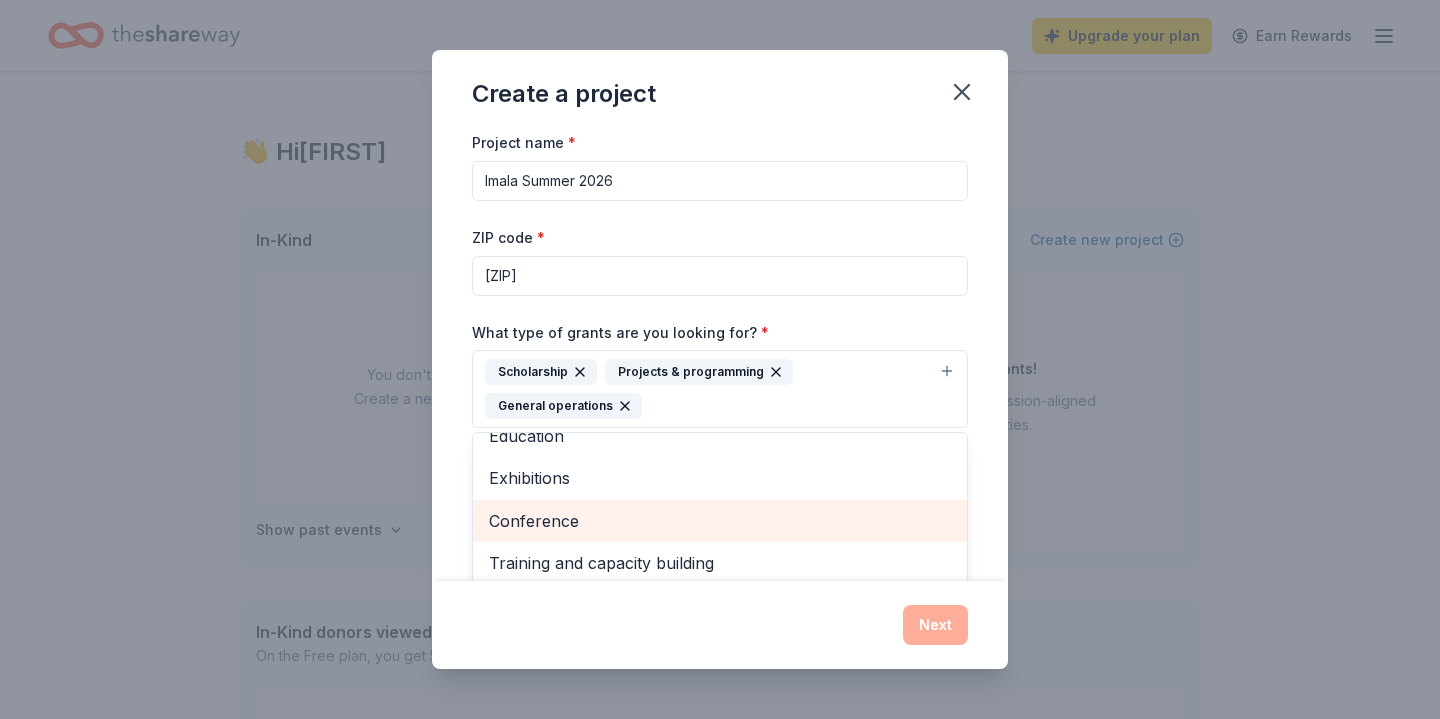 scroll, scrollTop: 106, scrollLeft: 0, axis: vertical 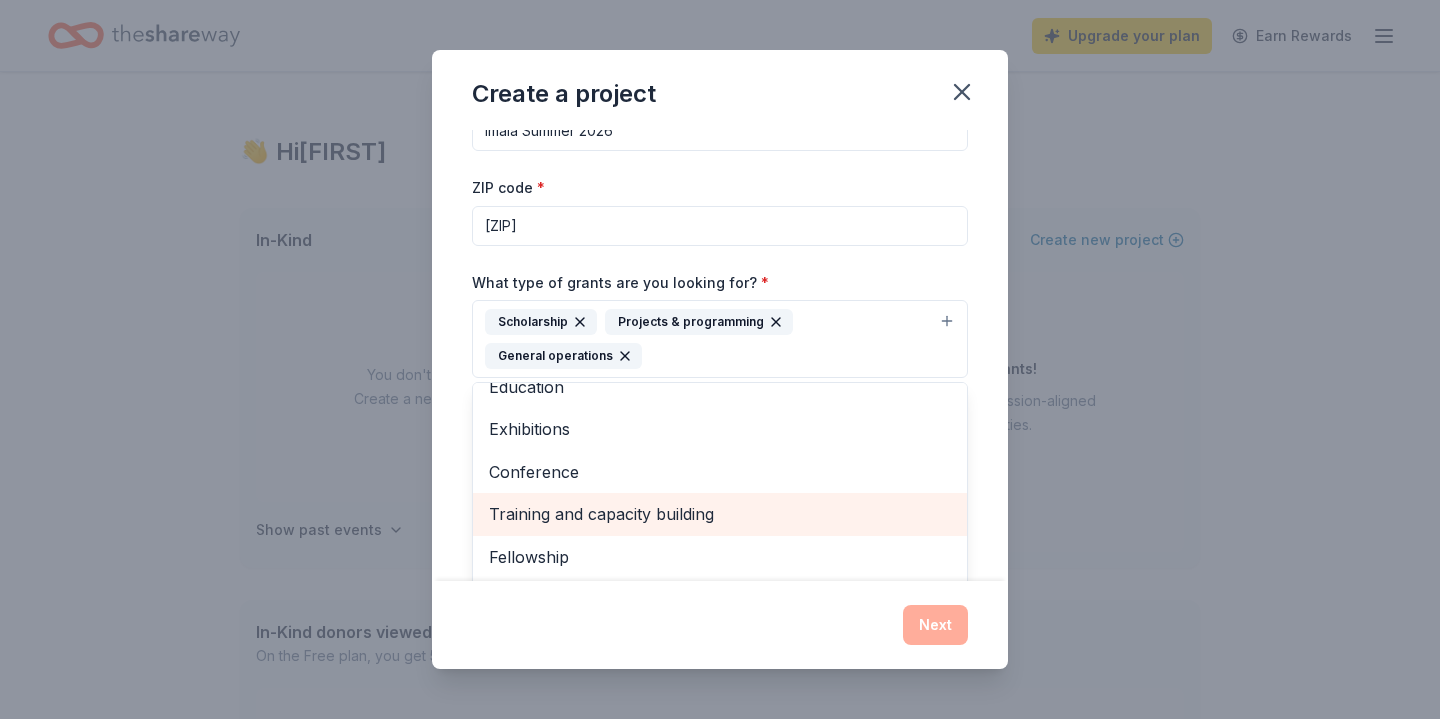click on "Training and capacity building" at bounding box center (720, 514) 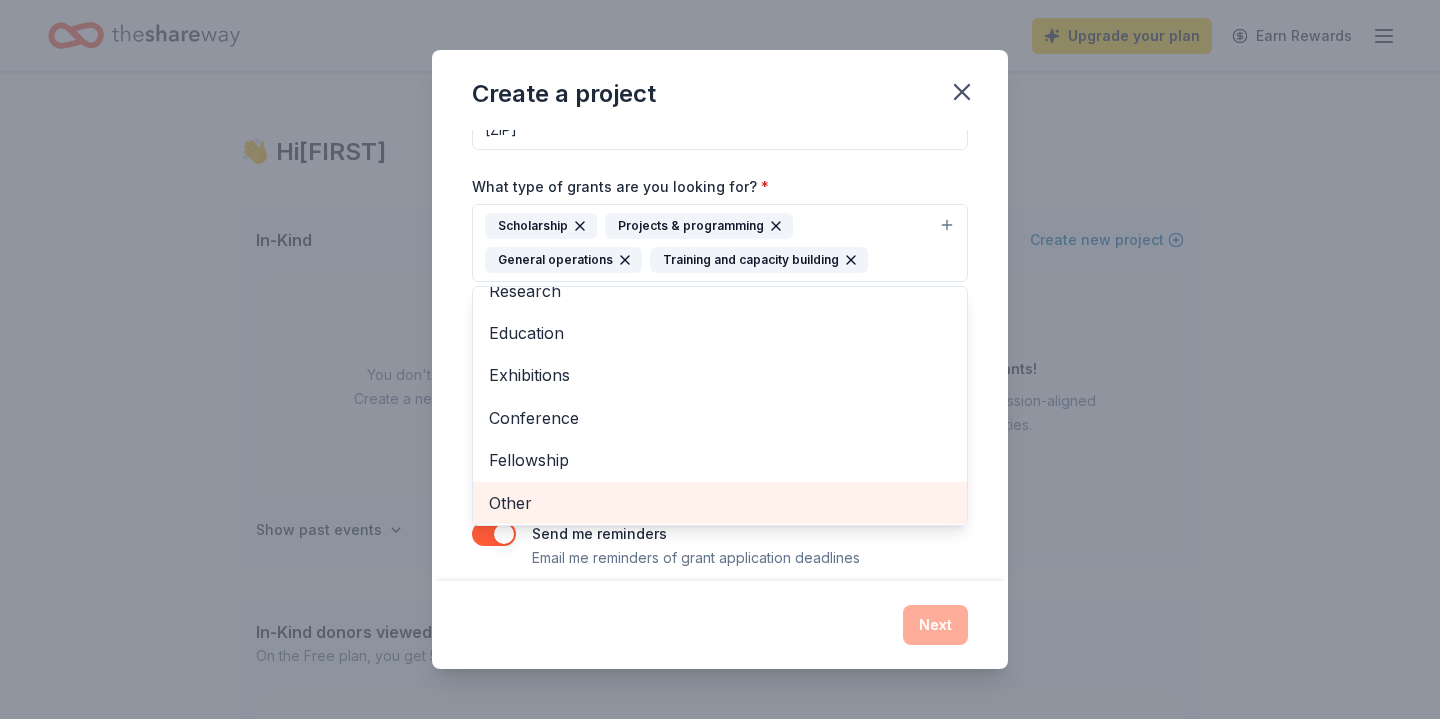 scroll, scrollTop: 159, scrollLeft: 0, axis: vertical 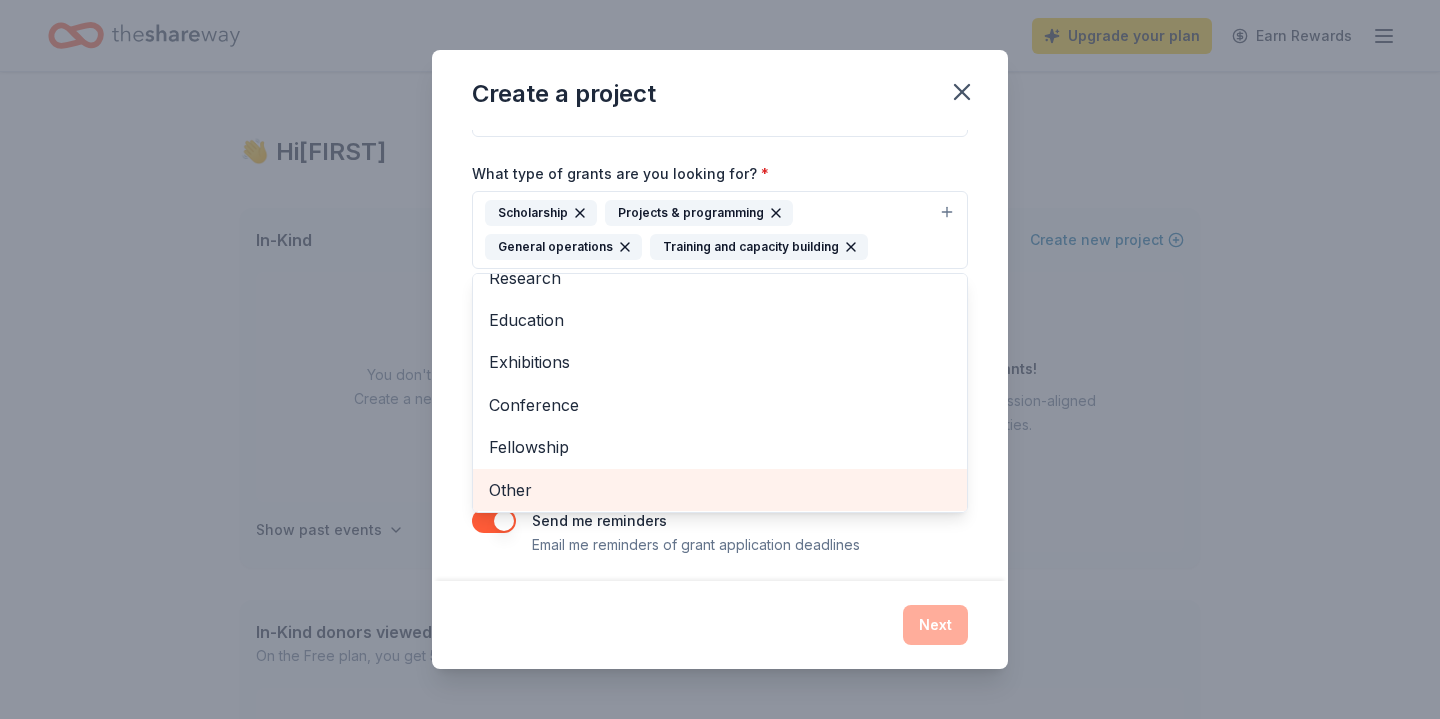 click on "Other" at bounding box center [720, 490] 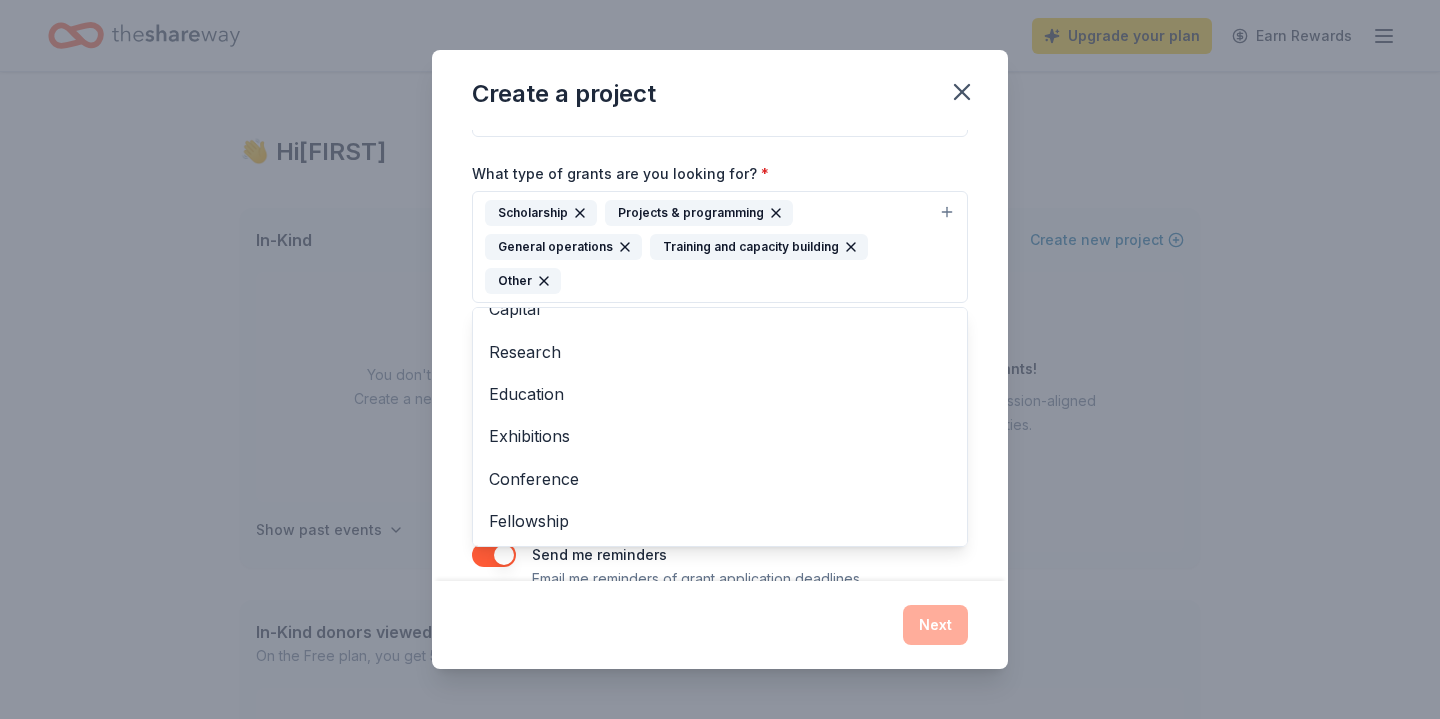 scroll, scrollTop: 22, scrollLeft: 0, axis: vertical 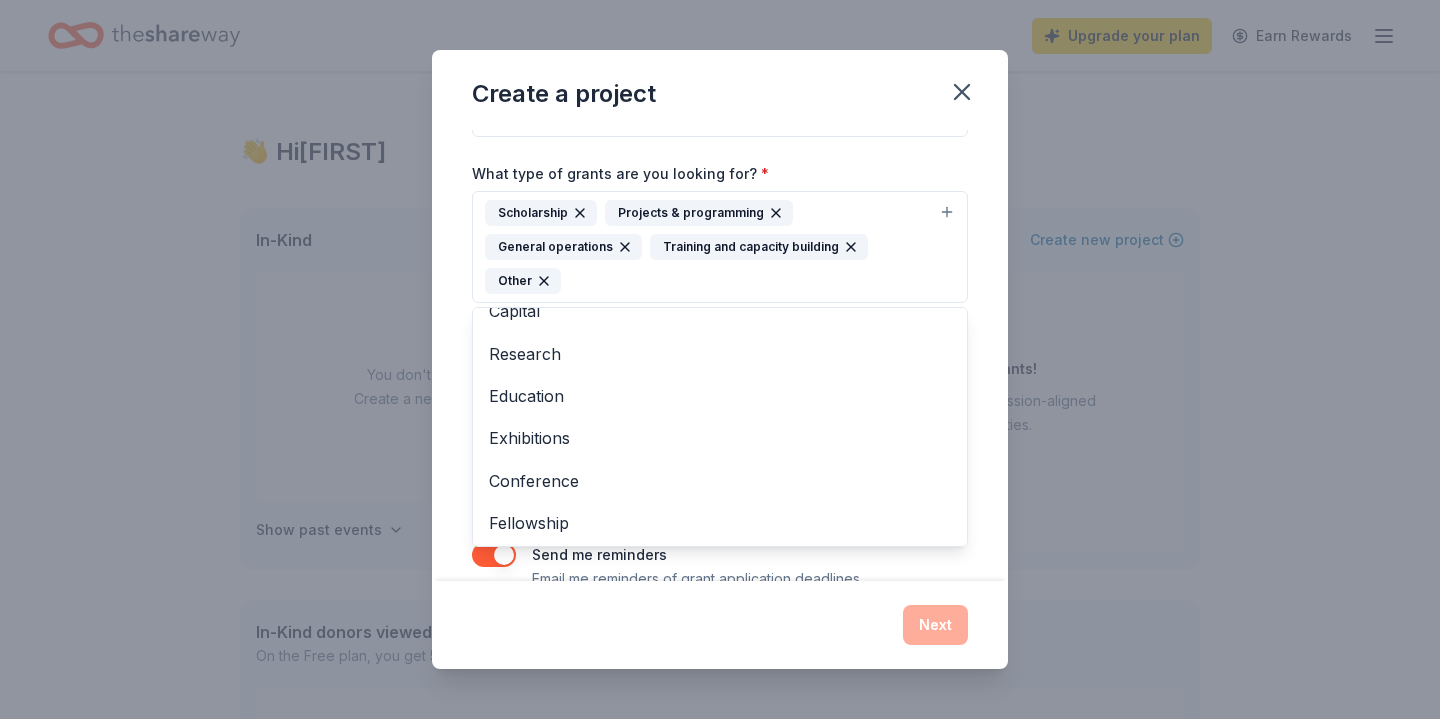 click on "Create a project Project name * [NAME] Summer 2026 ZIP code * [ZIP] What type of grants are you looking for? * Scholarship Projects & programming General operations Training and capacity building Other Capital Research Education Exhibitions Conference Fellowship What is your project about? * We use this to match you to relevant grant opportunities.   See examples We recommend at least 300 characters to get the best grant matches. Send me reminders Email me reminders of grant application deadlines Next" at bounding box center (720, 359) 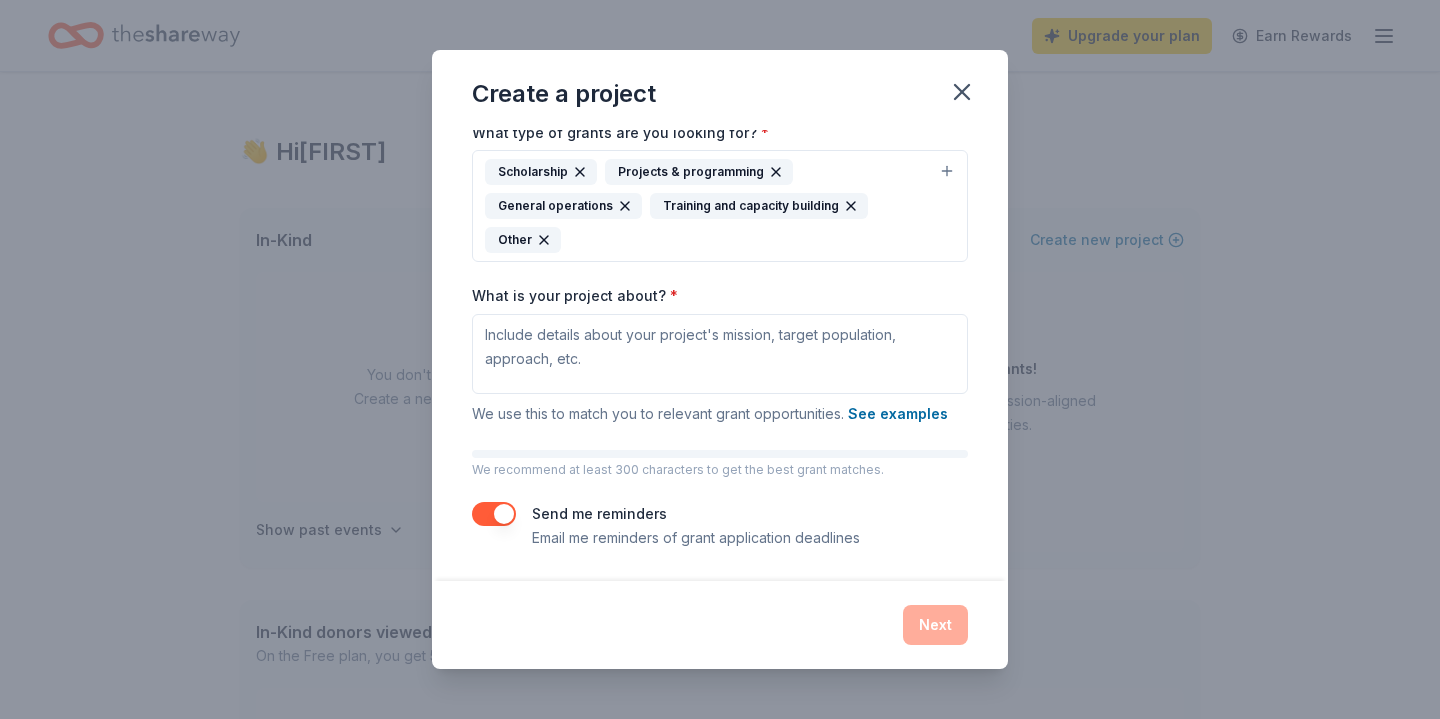 scroll, scrollTop: 199, scrollLeft: 0, axis: vertical 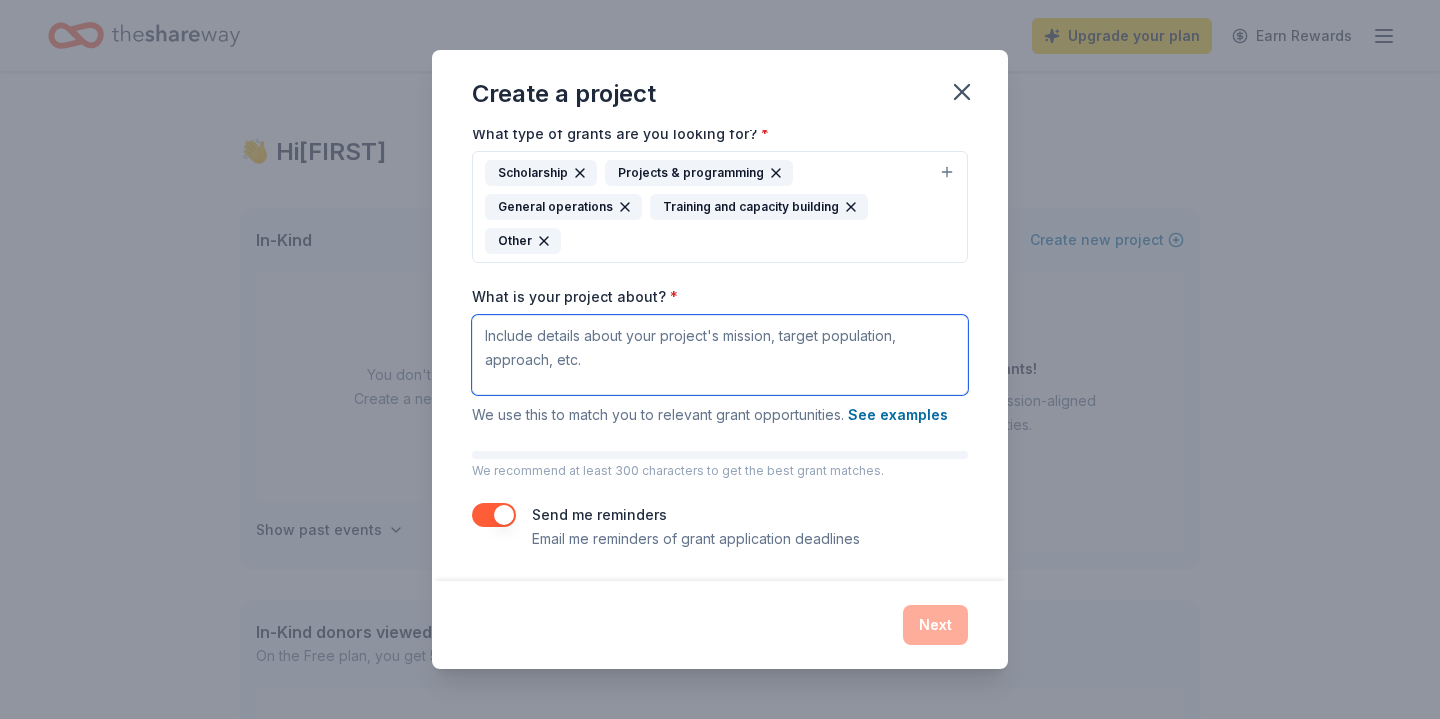 click on "What is your project about? *" at bounding box center (720, 355) 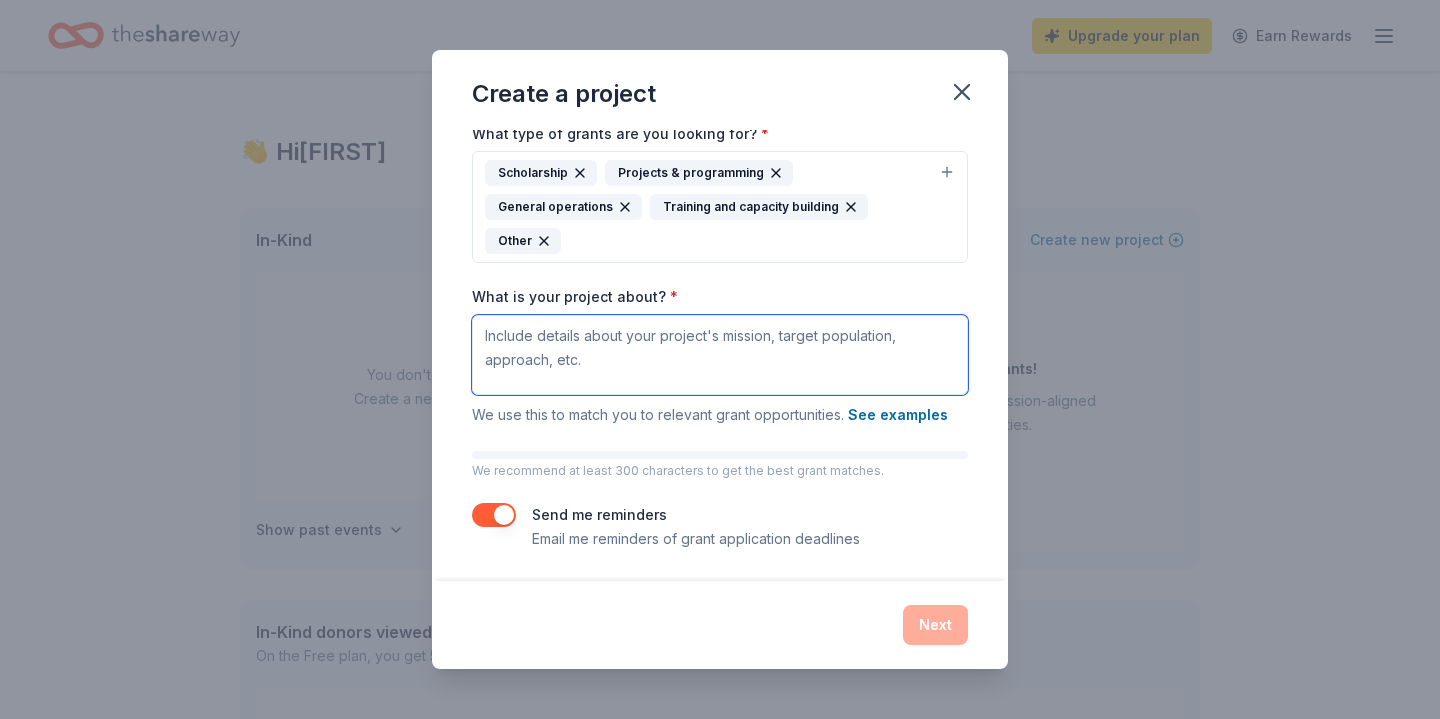 paste on "[NAME] Academy Summer 2026 will give youth from underserved Caribbean communities the opportunity to travel internationally to compete in world-class tournaments like the Gothia Cup and Dana Cup. This experience is about more than football — it’s about cultural exchange, broadening perspectives, and showing young athletes that the world is bigger than their immediate surroundings. By providing access to elite competition, mentorship from professional players, and exposure to global pathways, we are opening doors to academic and professional opportunities while inspiring hope, discipline, and ambition." 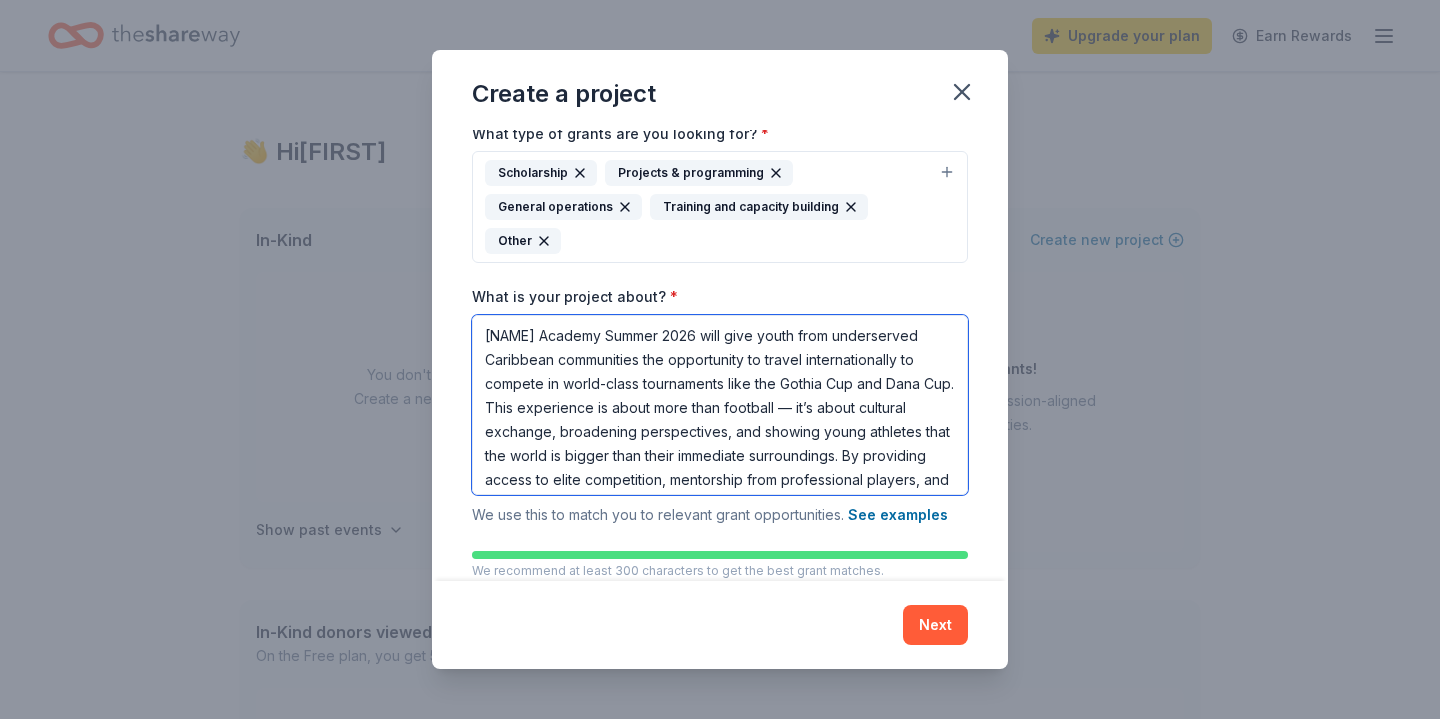 scroll, scrollTop: 0, scrollLeft: 0, axis: both 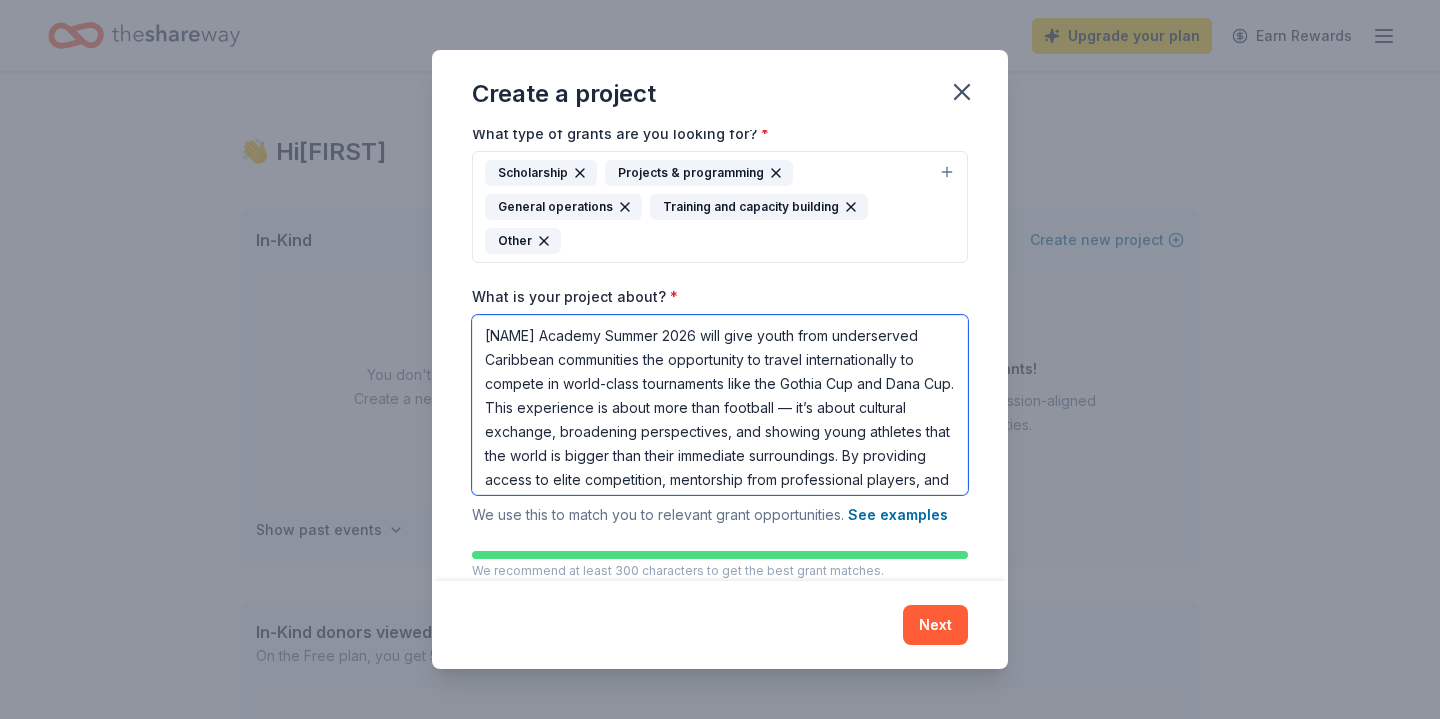 drag, startPoint x: 555, startPoint y: 365, endPoint x: 477, endPoint y: 363, distance: 78.025635 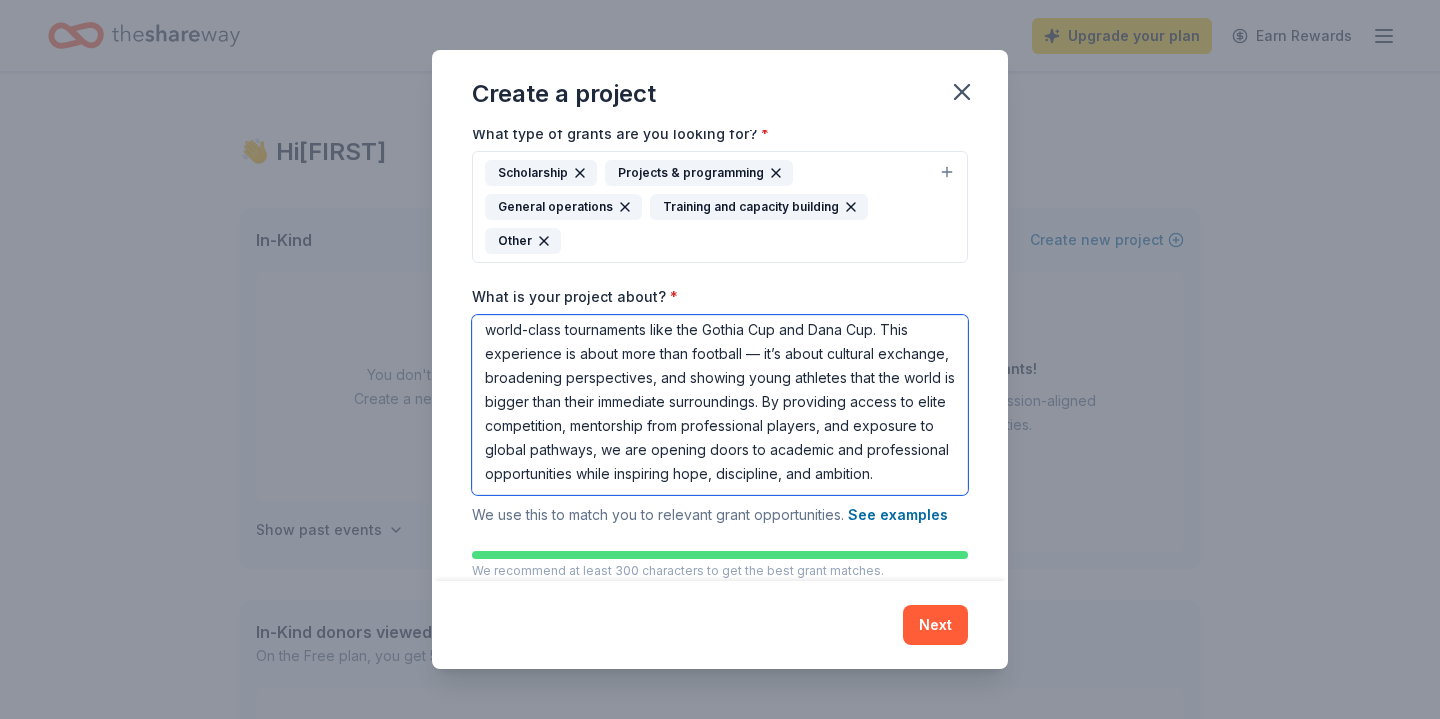 scroll, scrollTop: 78, scrollLeft: 0, axis: vertical 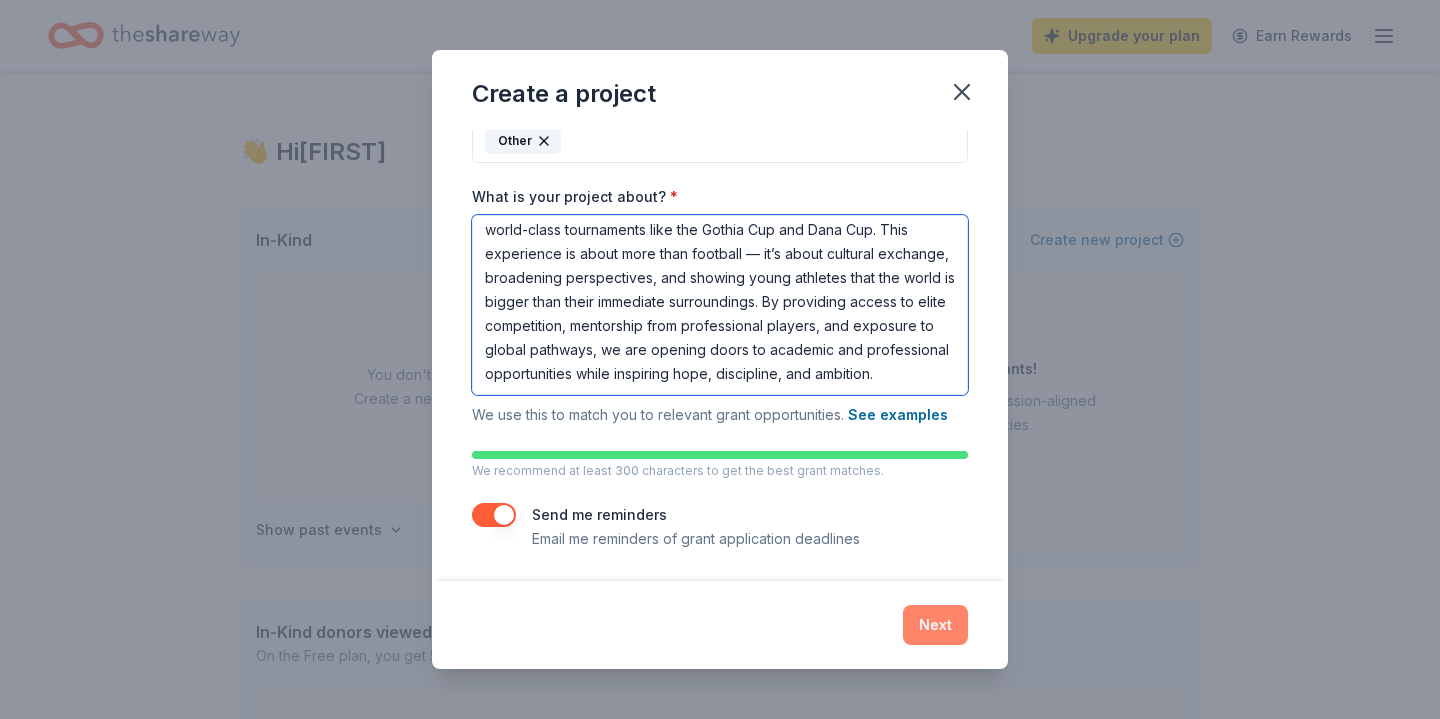 type on "[NAME] Academy Summer 2026 will give youth from underserved communities the opportunity to travel internationally to compete in world-class tournaments like the Gothia Cup and Dana Cup. This experience is about more than football — it’s about cultural exchange, broadening perspectives, and showing young athletes that the world is bigger than their immediate surroundings. By providing access to elite competition, mentorship from professional players, and exposure to global pathways, we are opening doors to academic and professional opportunities while inspiring hope, discipline, and ambition." 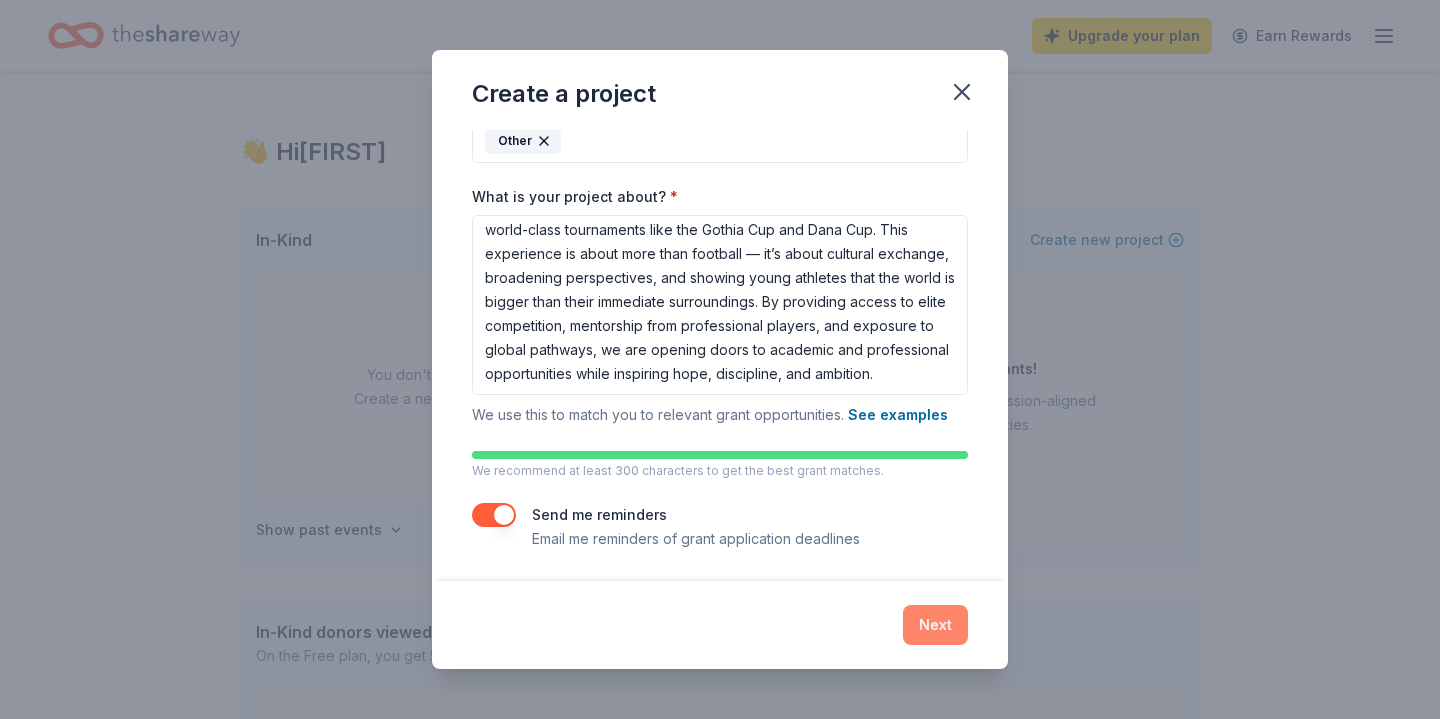 click on "Next" at bounding box center [935, 625] 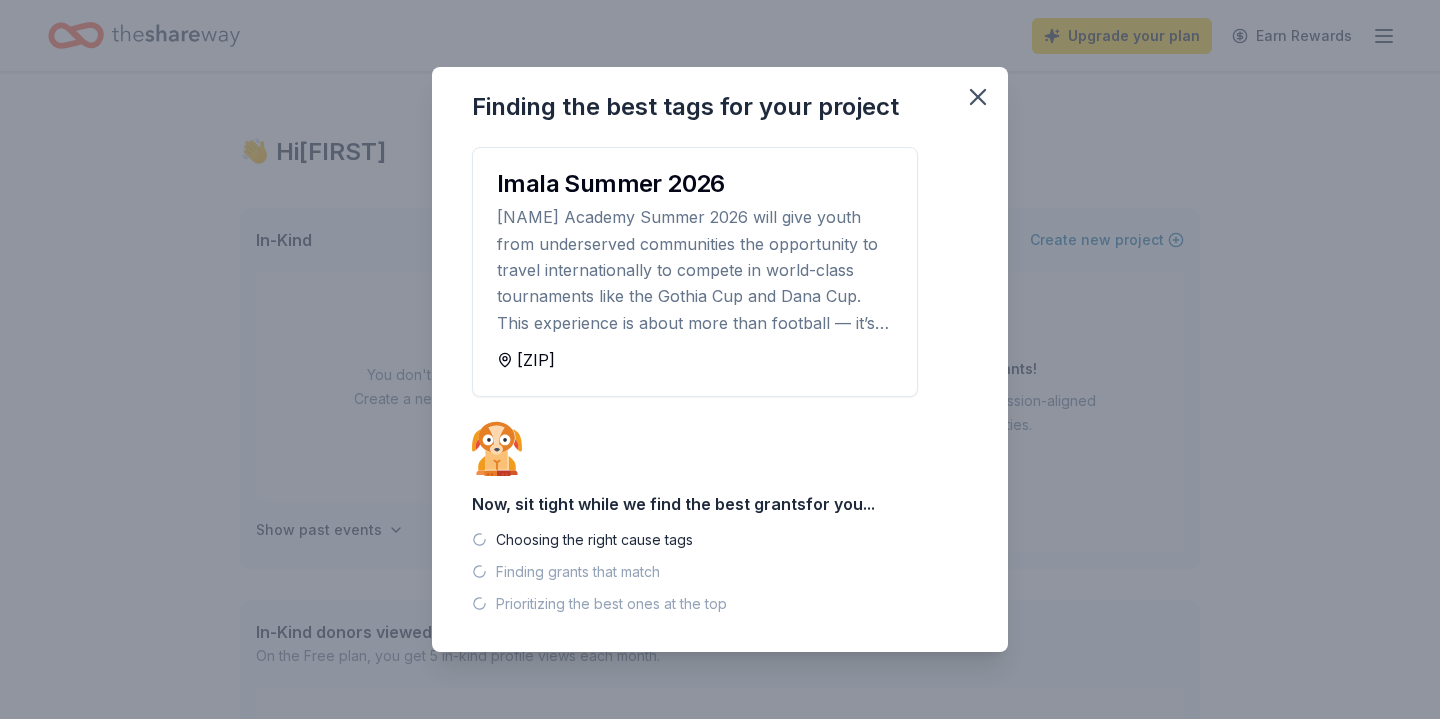 scroll, scrollTop: 0, scrollLeft: 0, axis: both 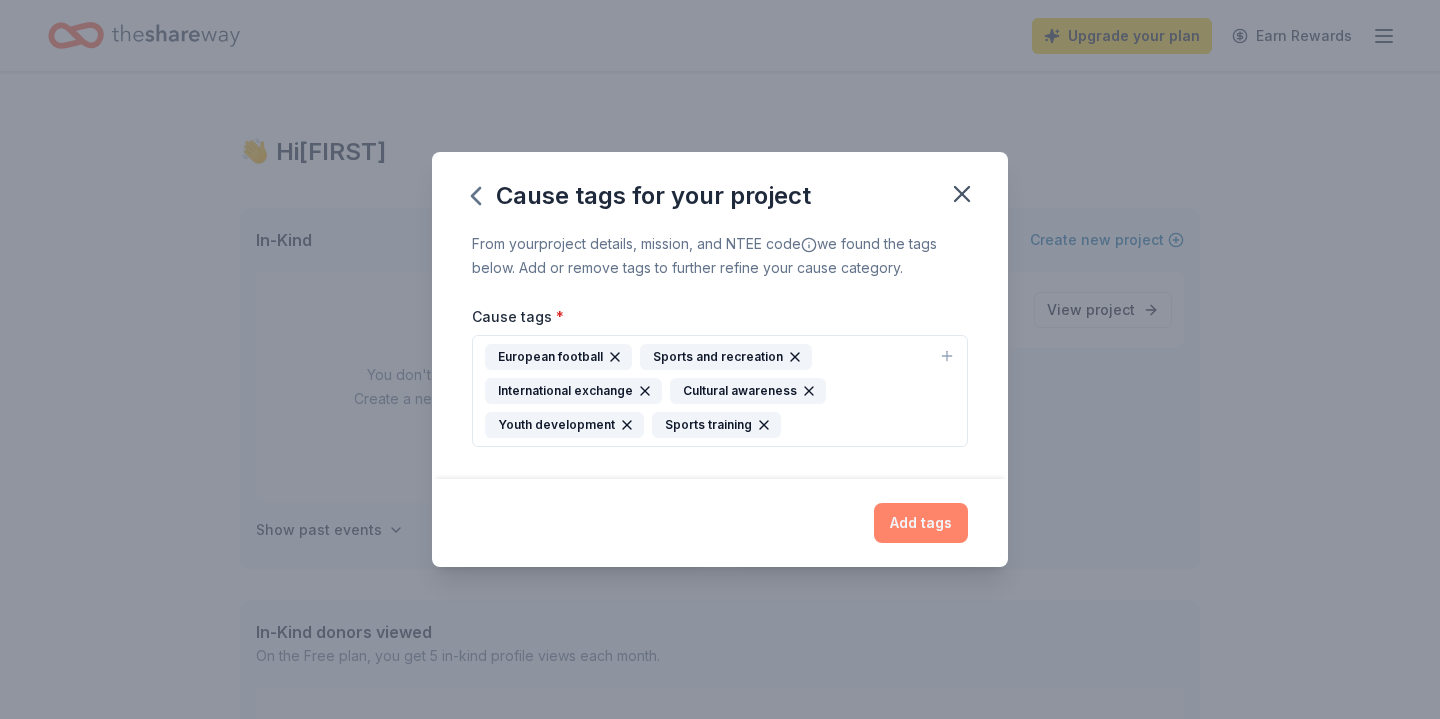 click on "Add tags" at bounding box center [921, 523] 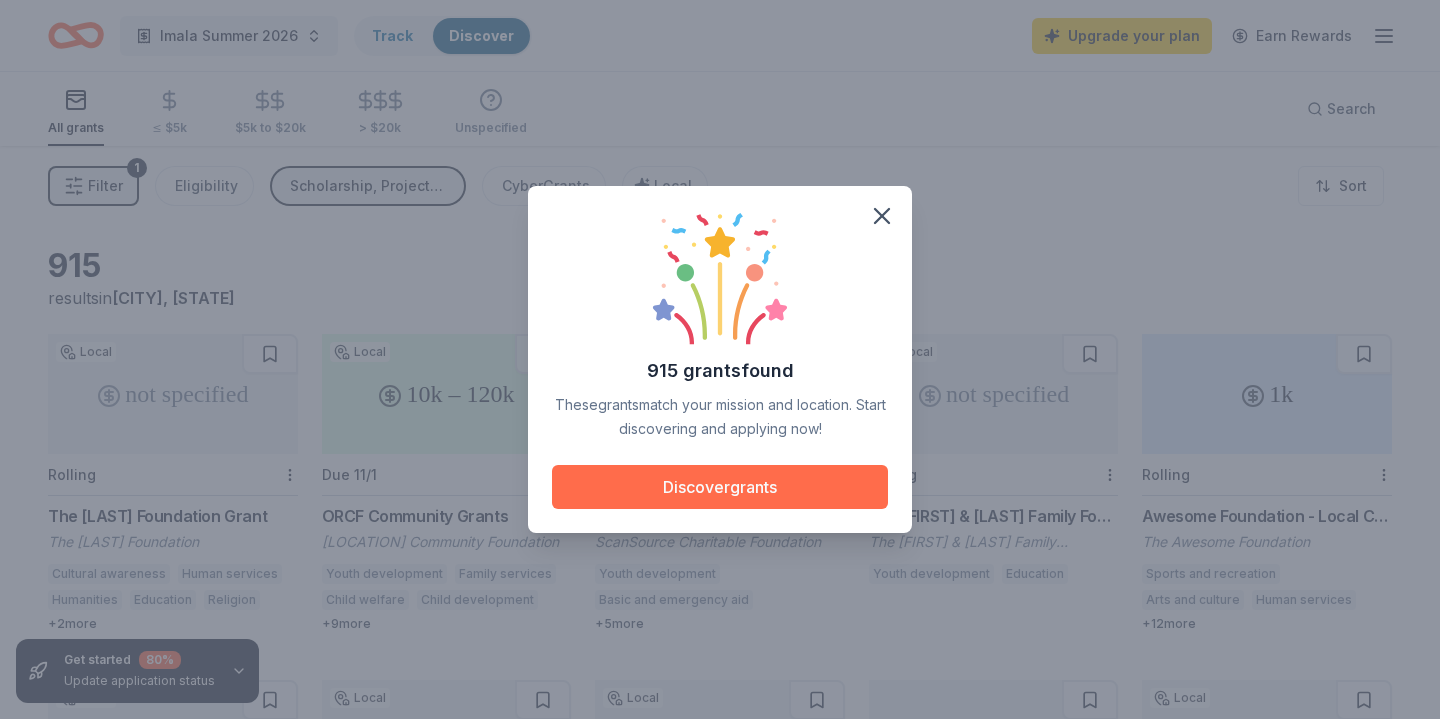 click on "Discover  grants" at bounding box center [720, 487] 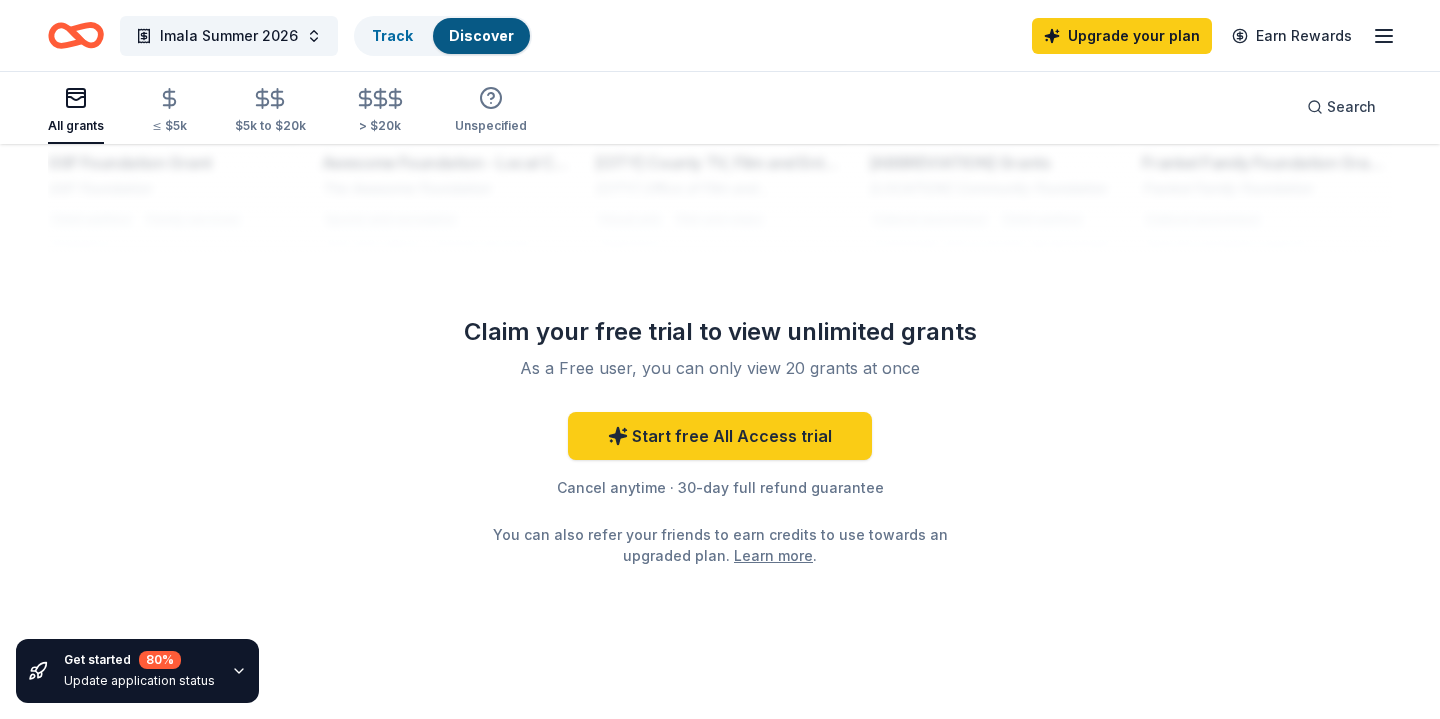 scroll, scrollTop: 1785, scrollLeft: 0, axis: vertical 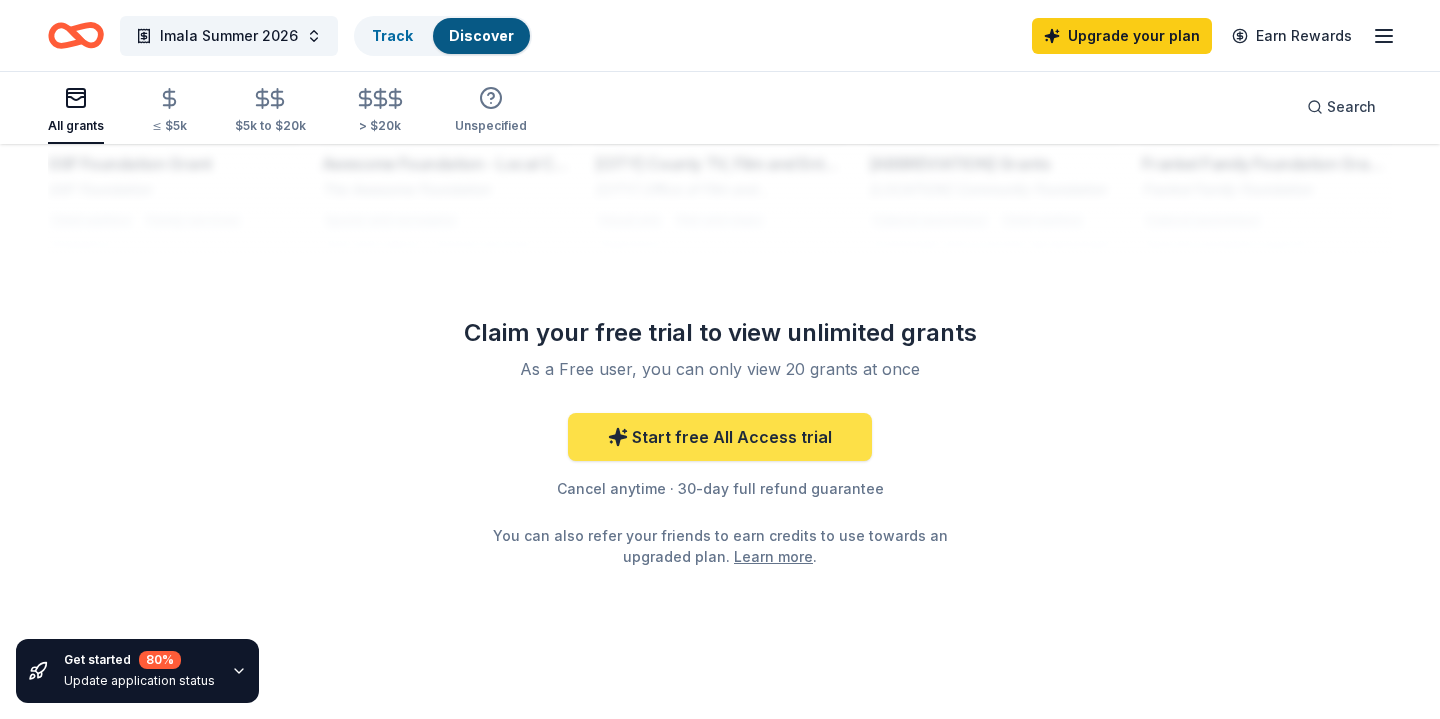 click on "Start free All Access trial" at bounding box center [720, 437] 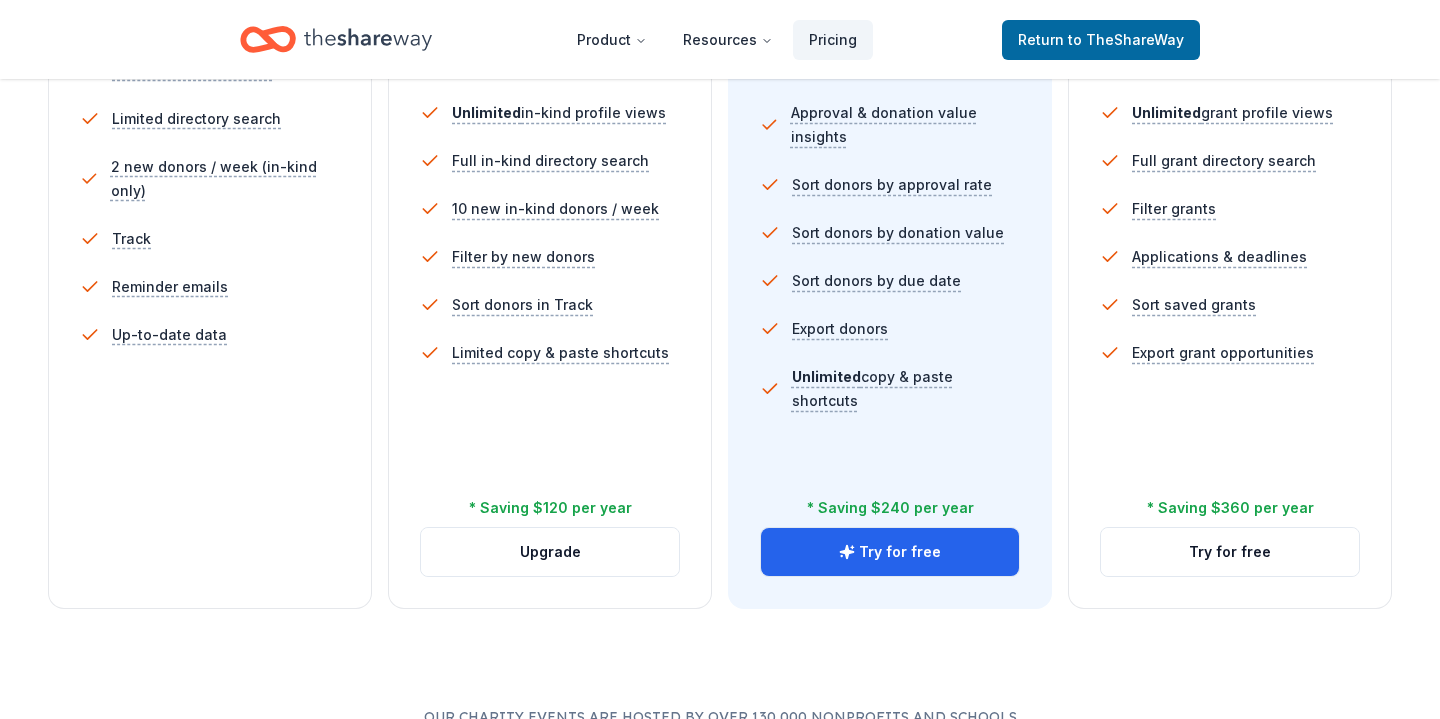 scroll, scrollTop: 643, scrollLeft: 0, axis: vertical 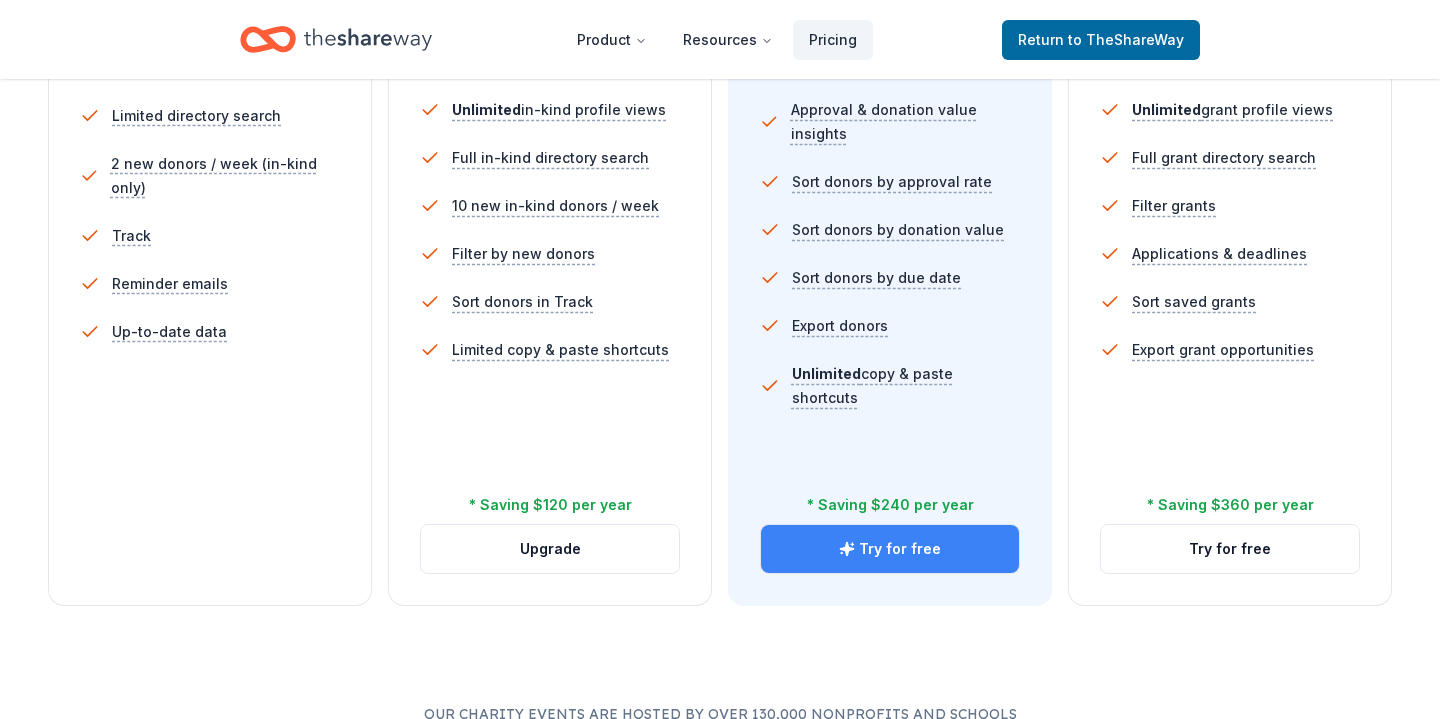 click on "Try for free" at bounding box center [890, 549] 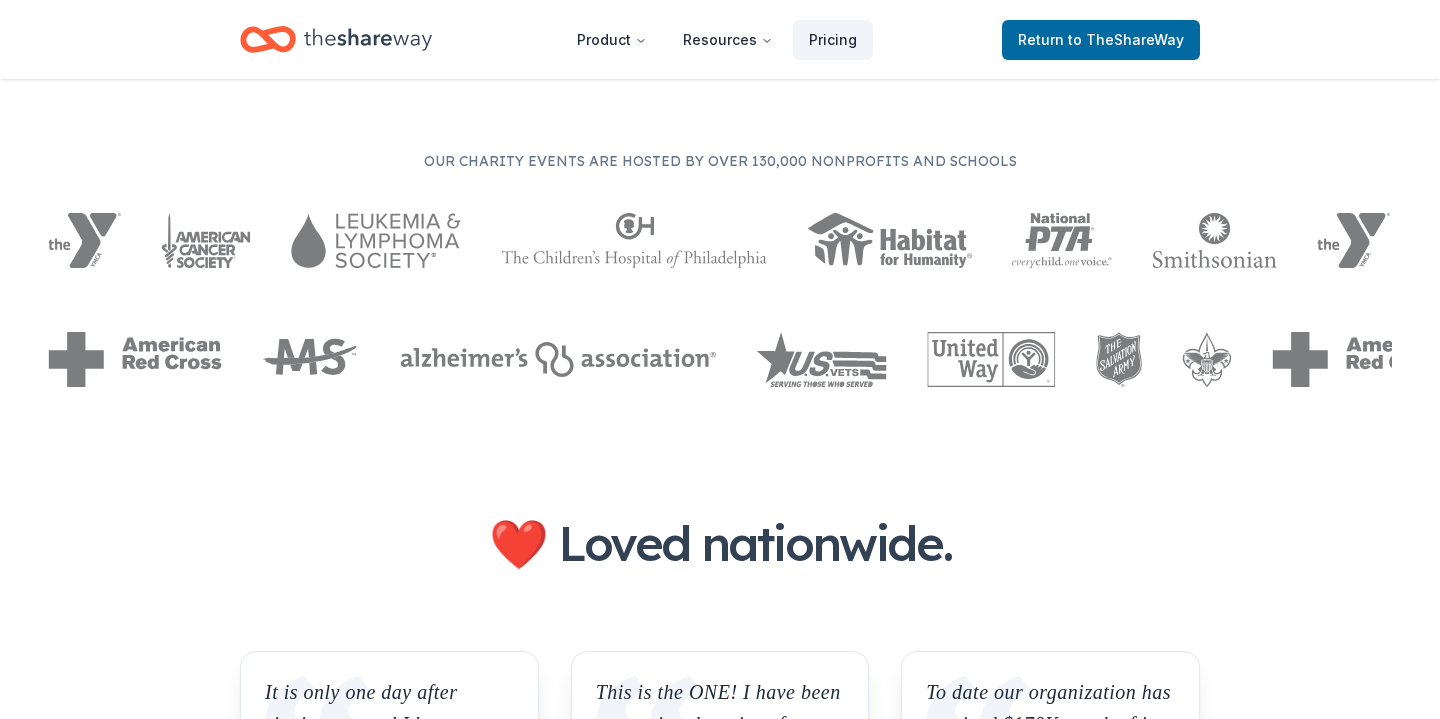 scroll, scrollTop: 1199, scrollLeft: 0, axis: vertical 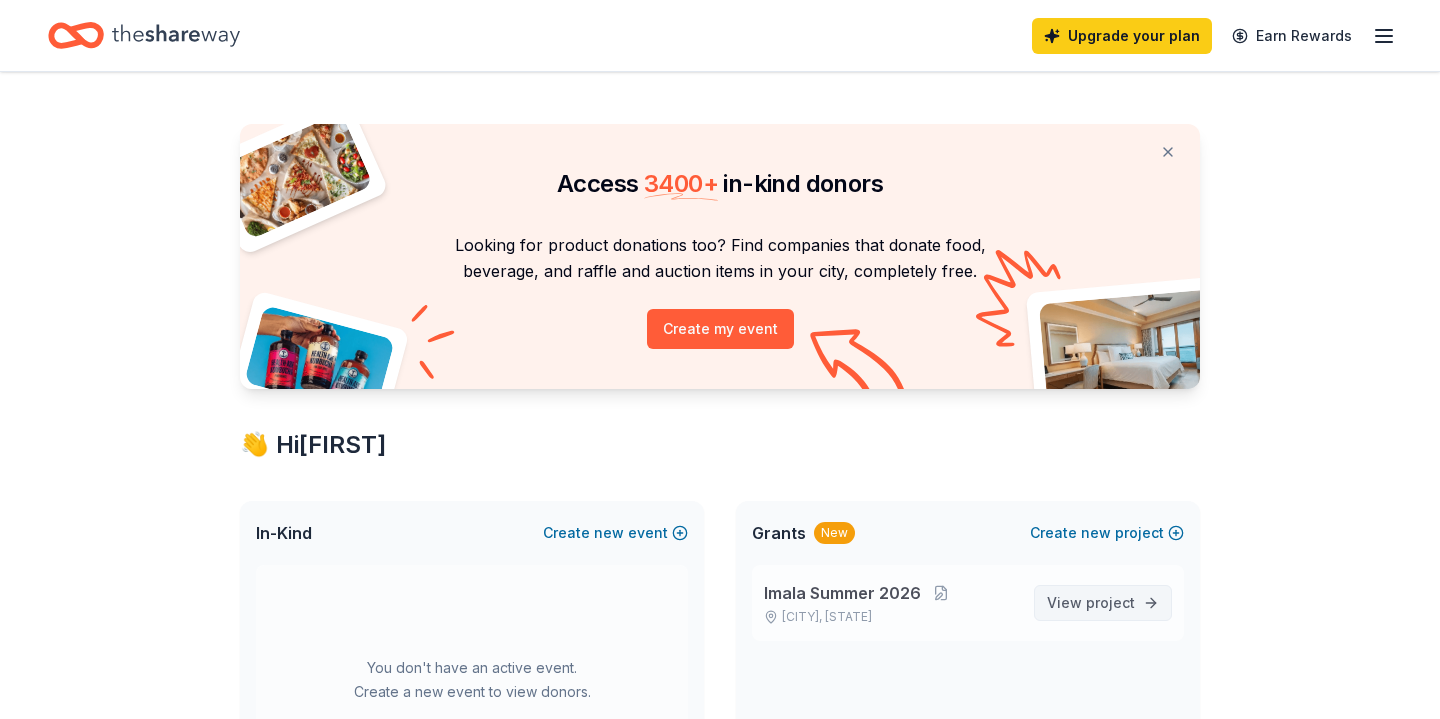 click on "project" at bounding box center [1110, 602] 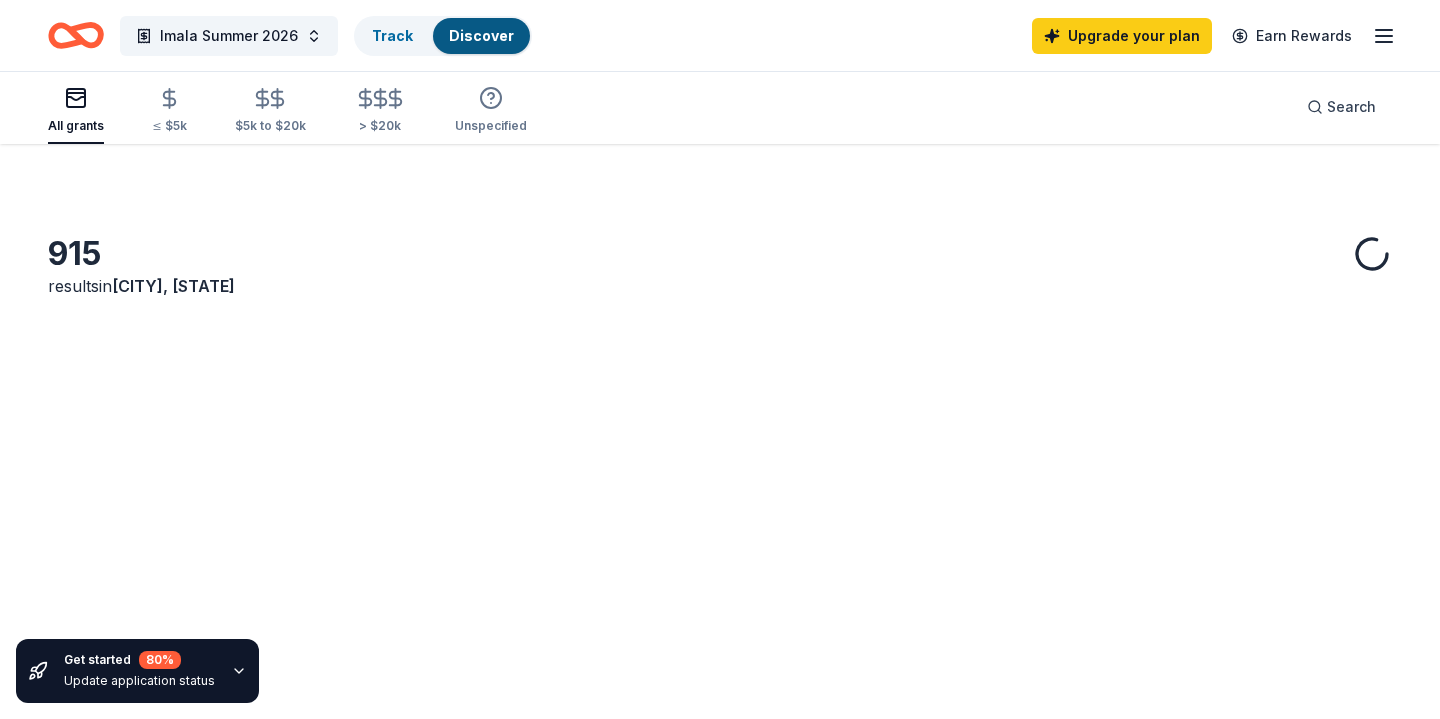 scroll, scrollTop: 0, scrollLeft: 0, axis: both 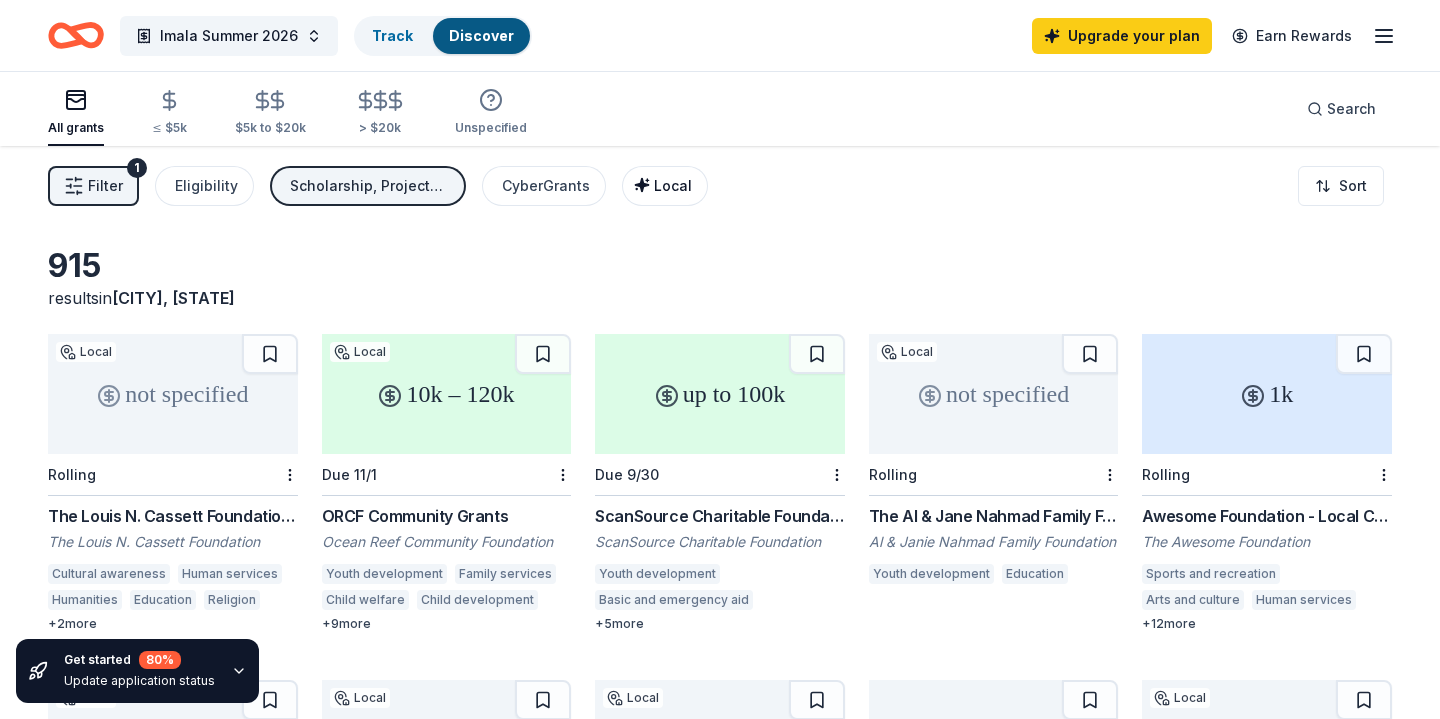 click on "Local" at bounding box center [673, 185] 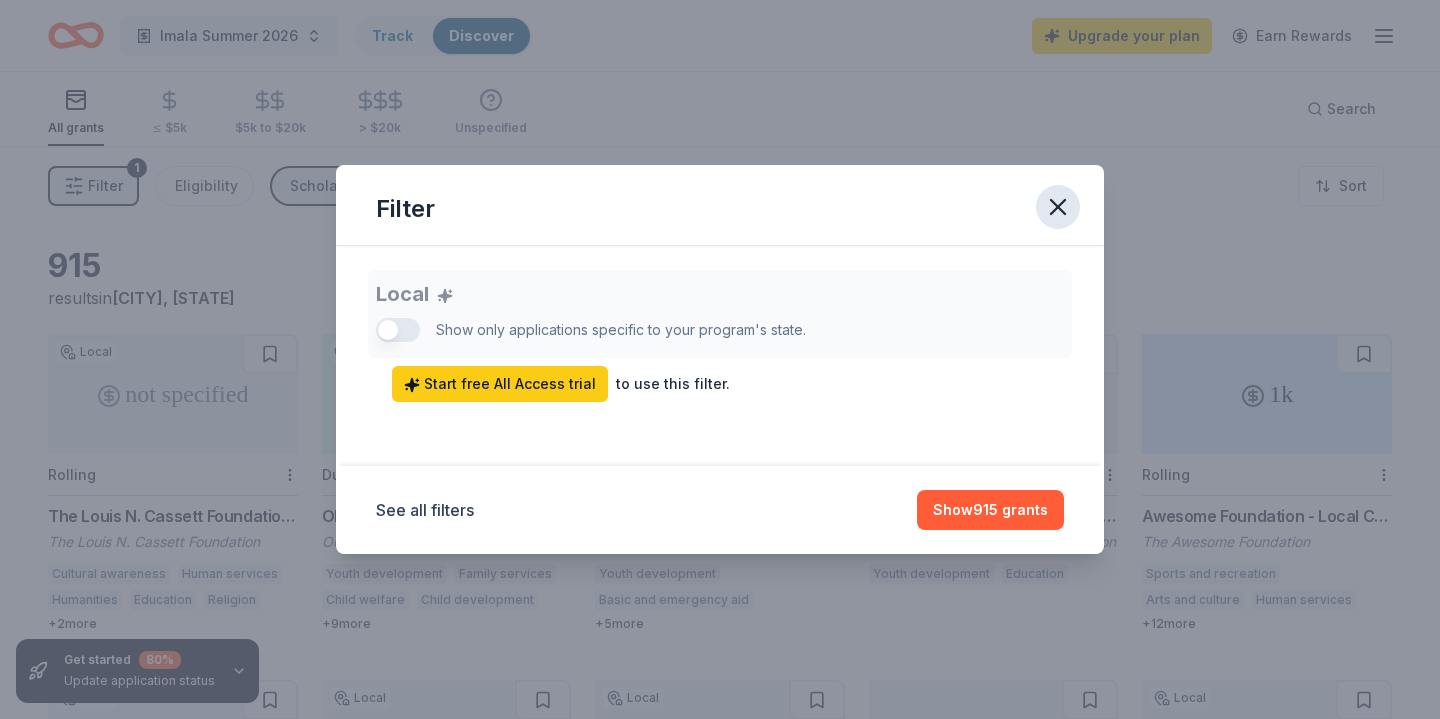 click 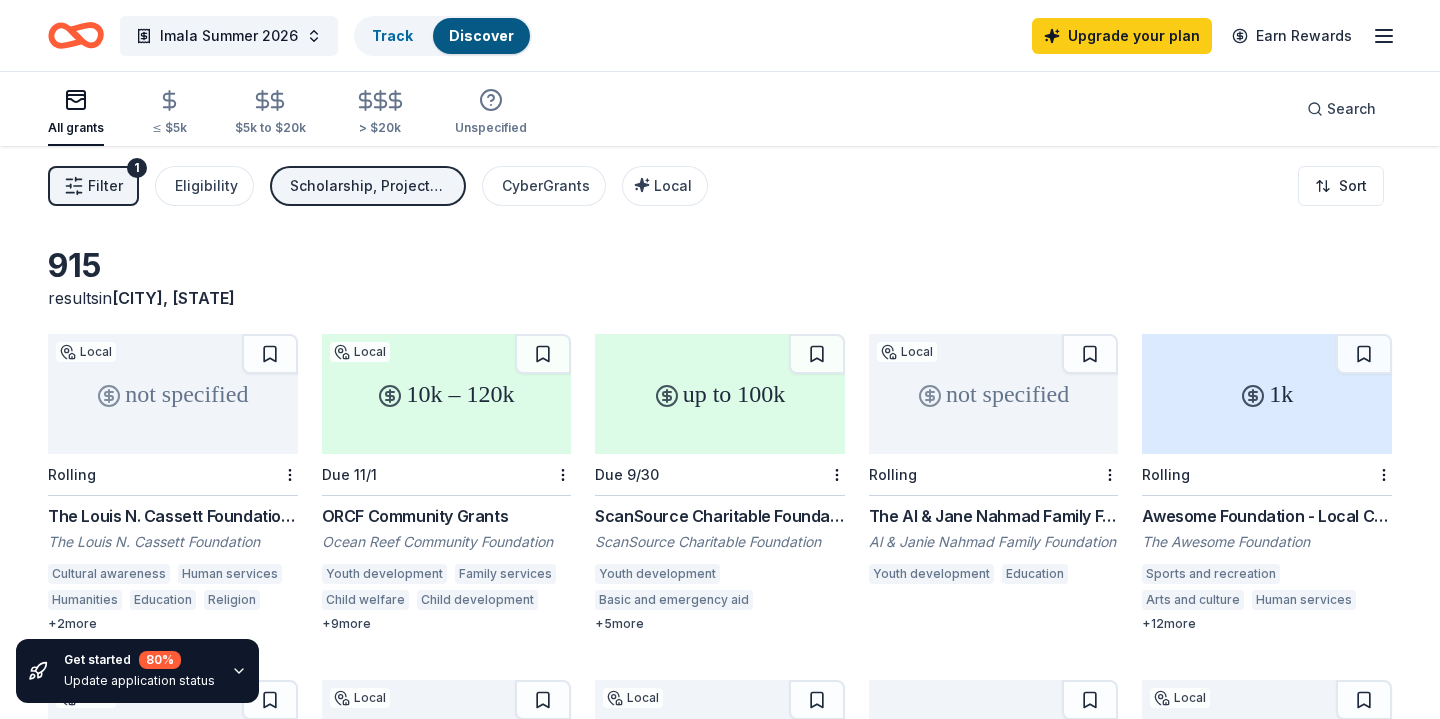 click 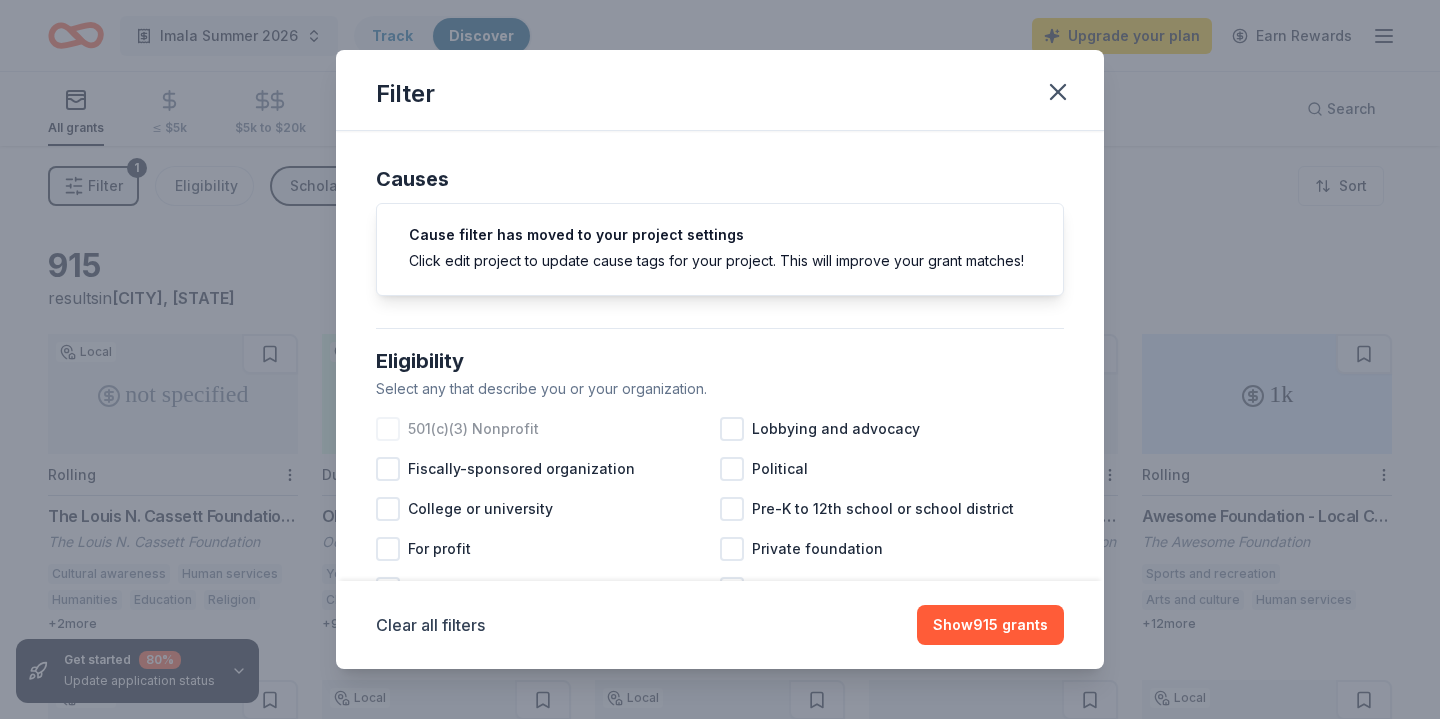 click at bounding box center [388, 429] 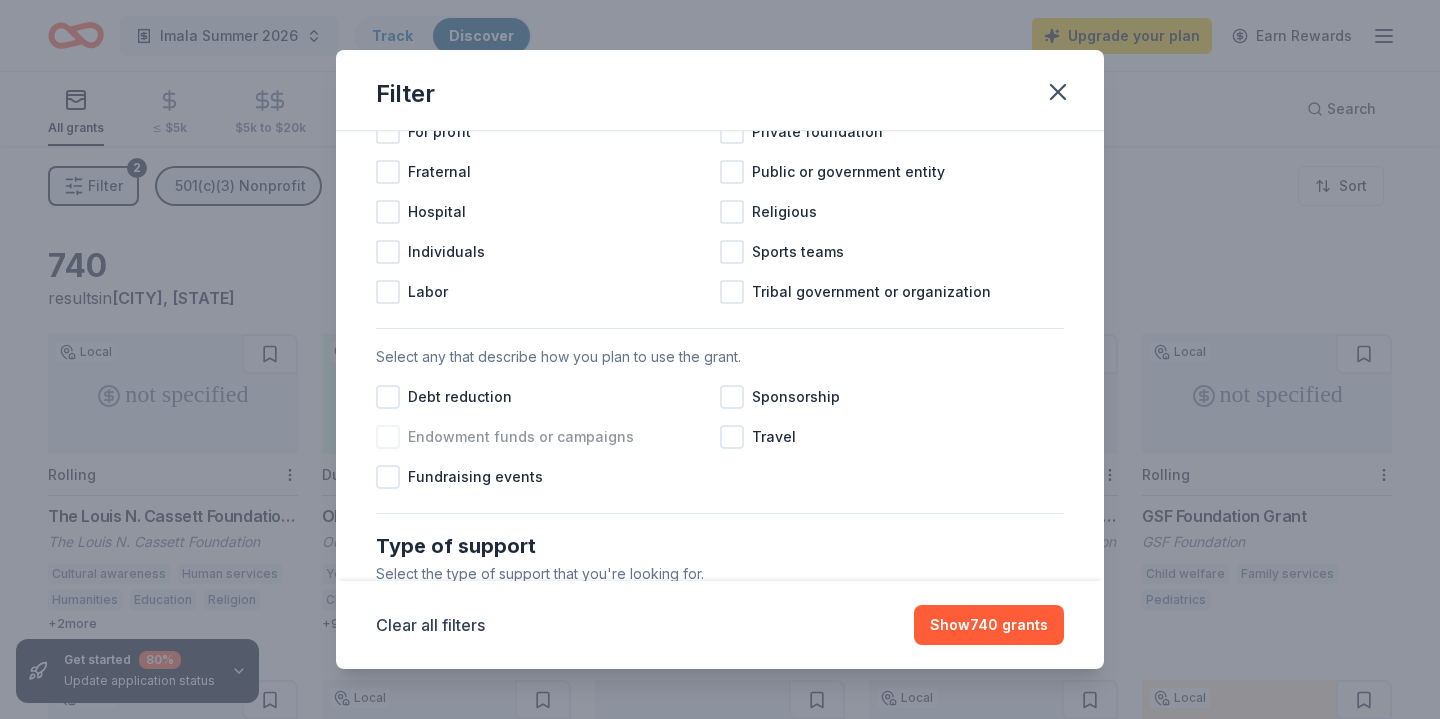 scroll, scrollTop: 418, scrollLeft: 0, axis: vertical 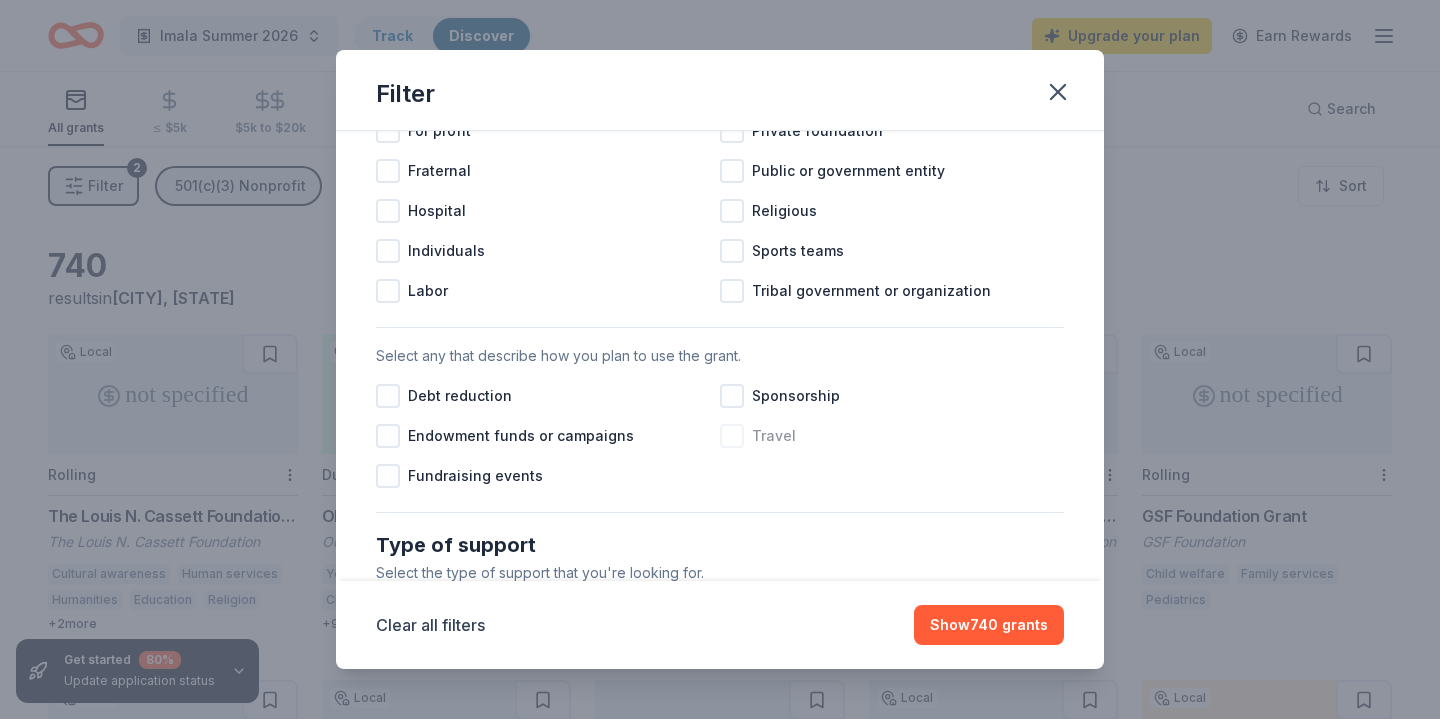 click at bounding box center [732, 436] 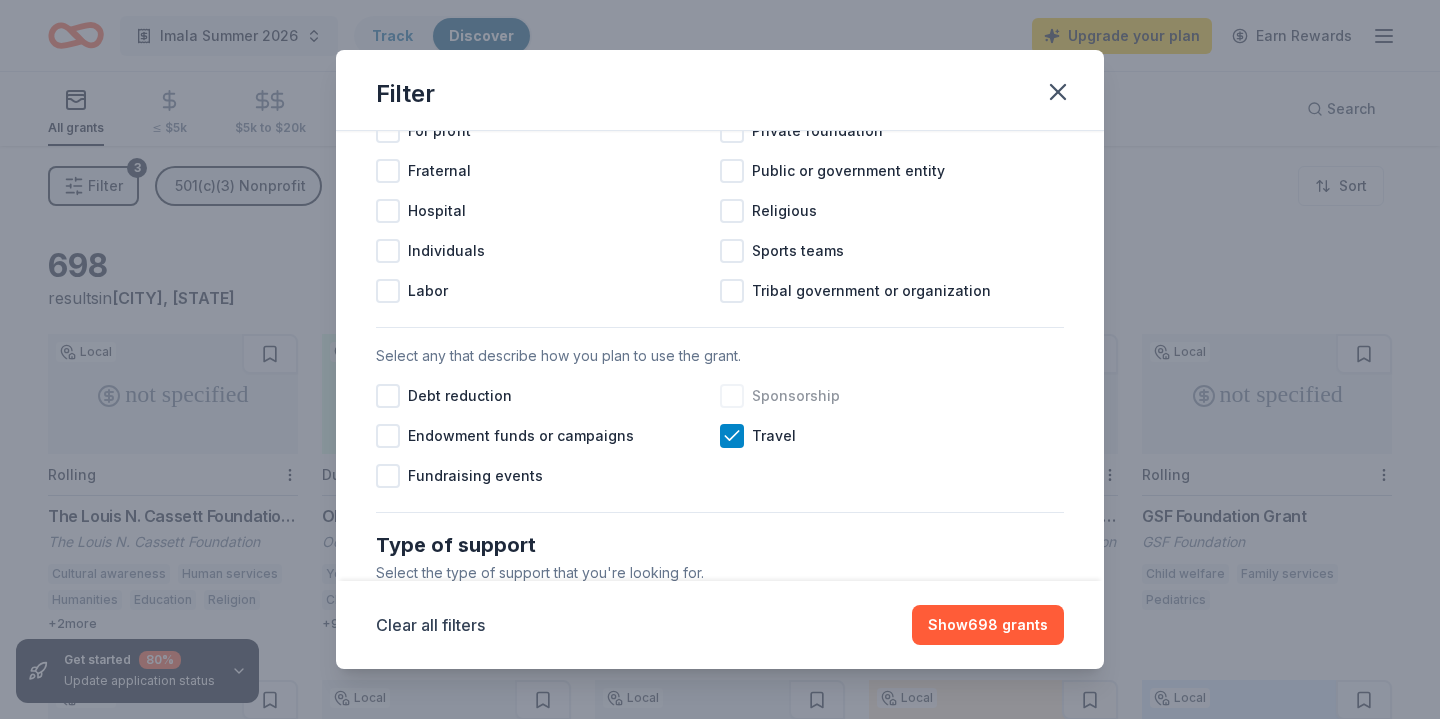 click at bounding box center (732, 396) 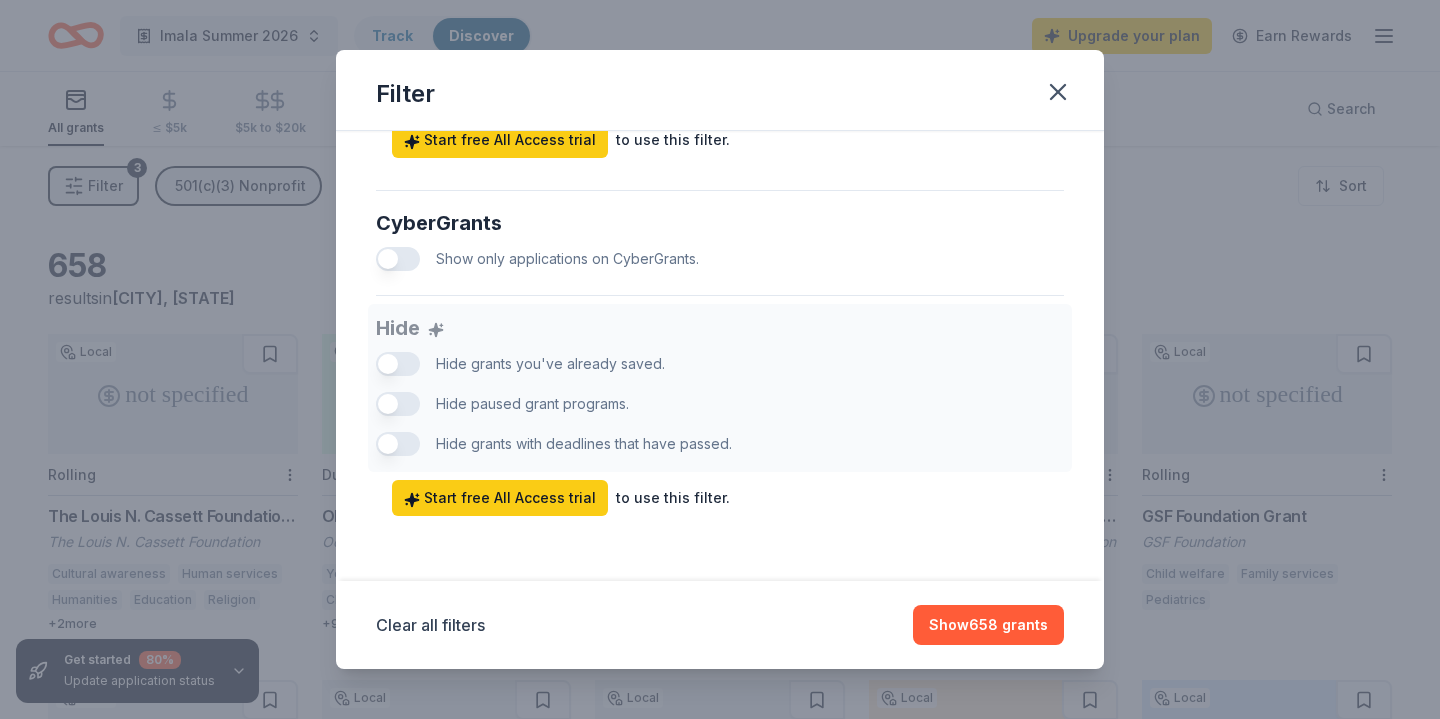 scroll, scrollTop: 1250, scrollLeft: 0, axis: vertical 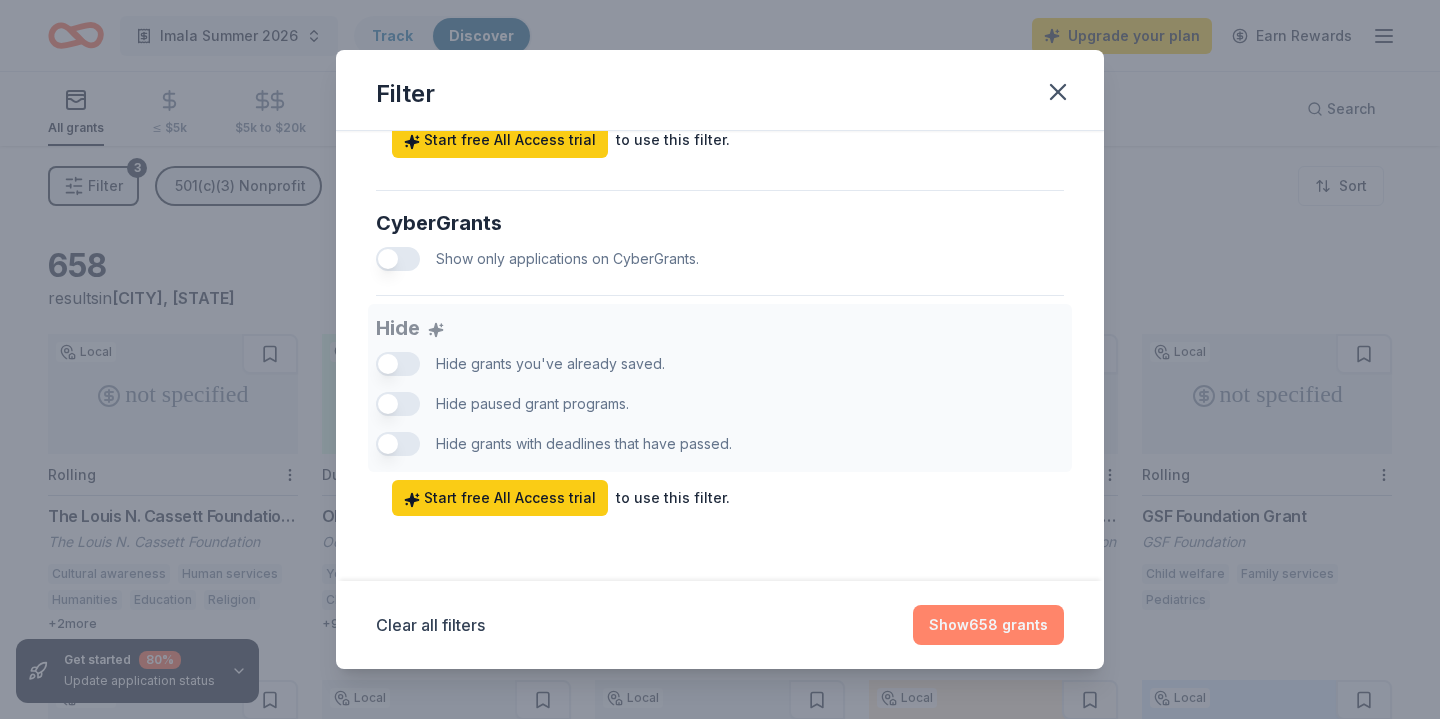 click on "Show  658   grants" at bounding box center [988, 625] 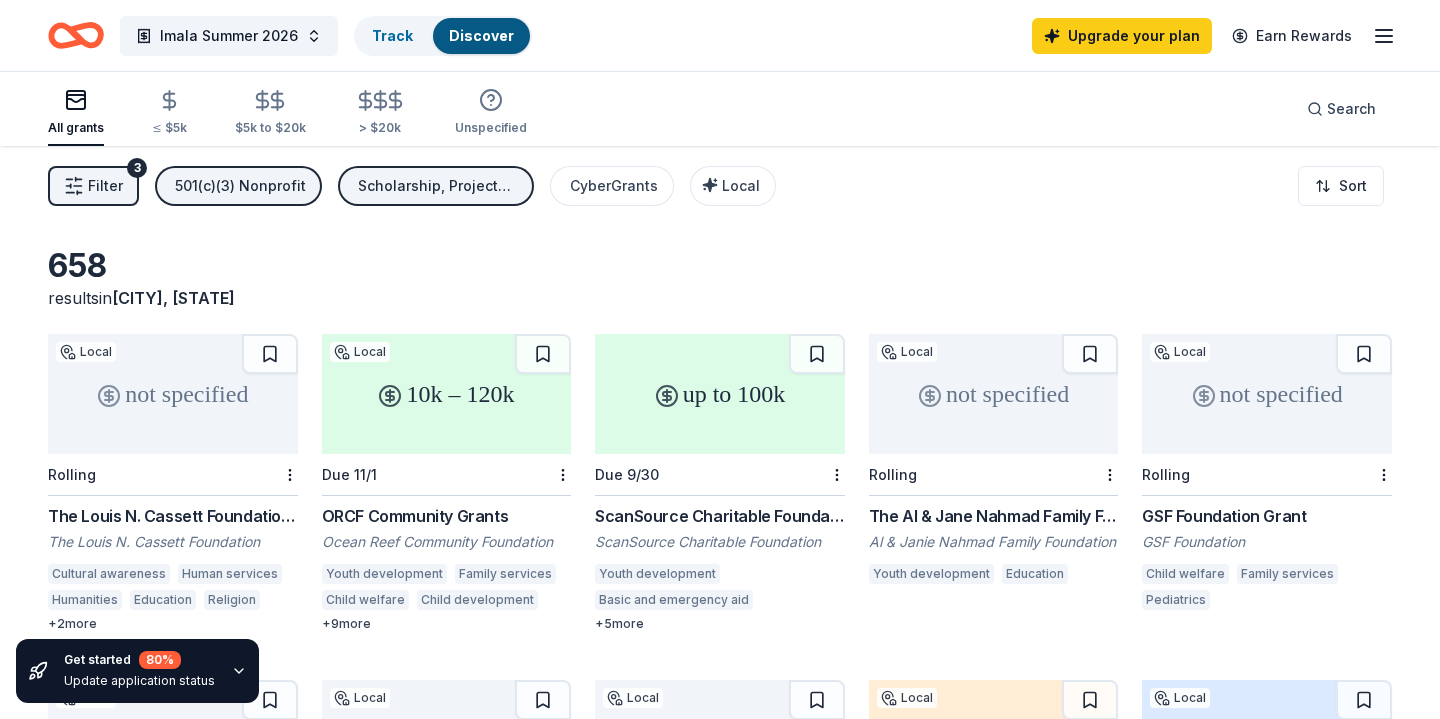 scroll, scrollTop: 0, scrollLeft: 0, axis: both 